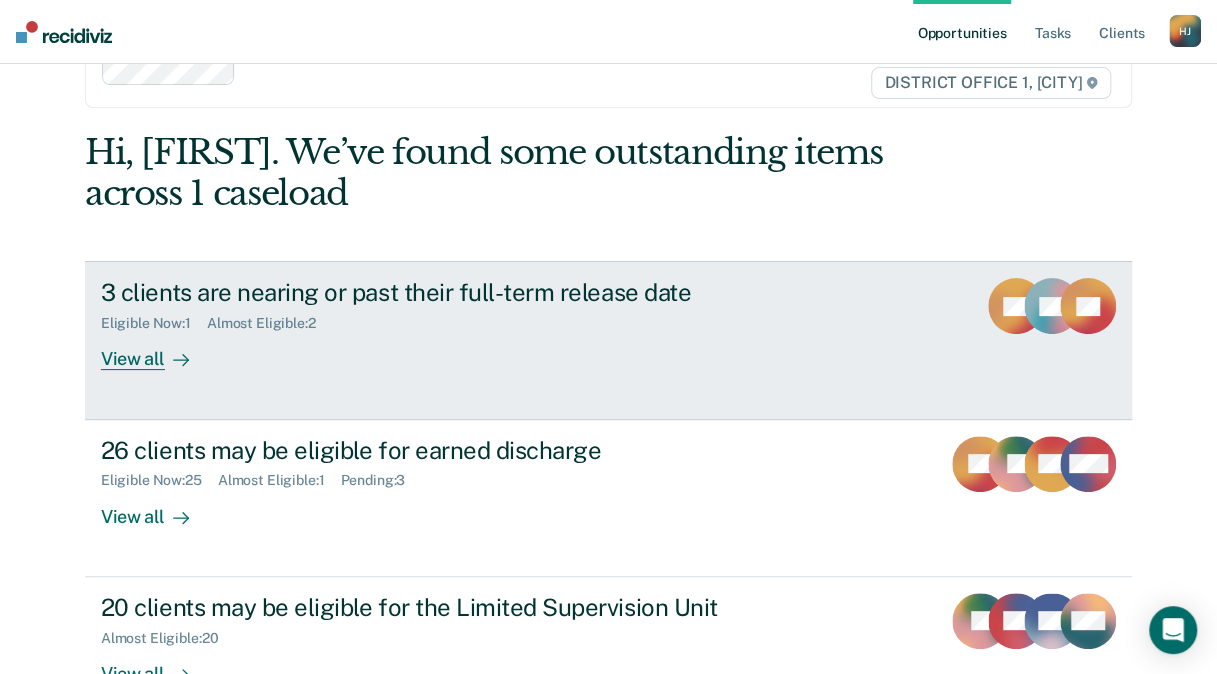 scroll, scrollTop: 67, scrollLeft: 0, axis: vertical 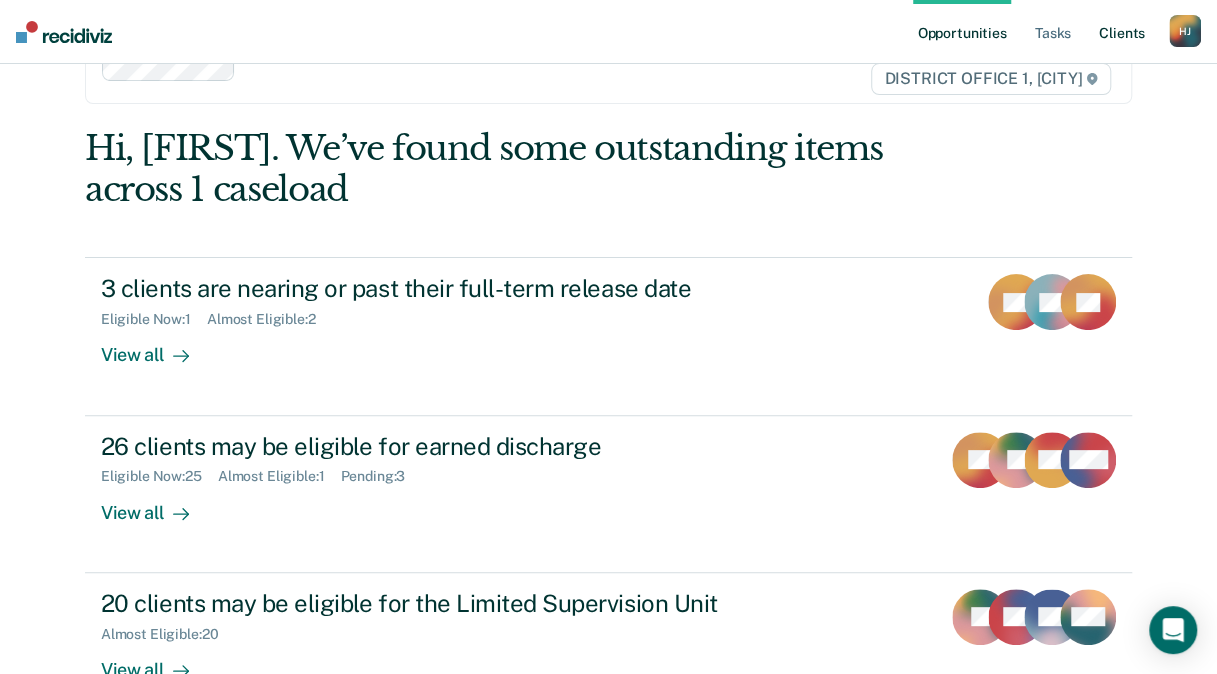 click on "Client s" at bounding box center (1122, 32) 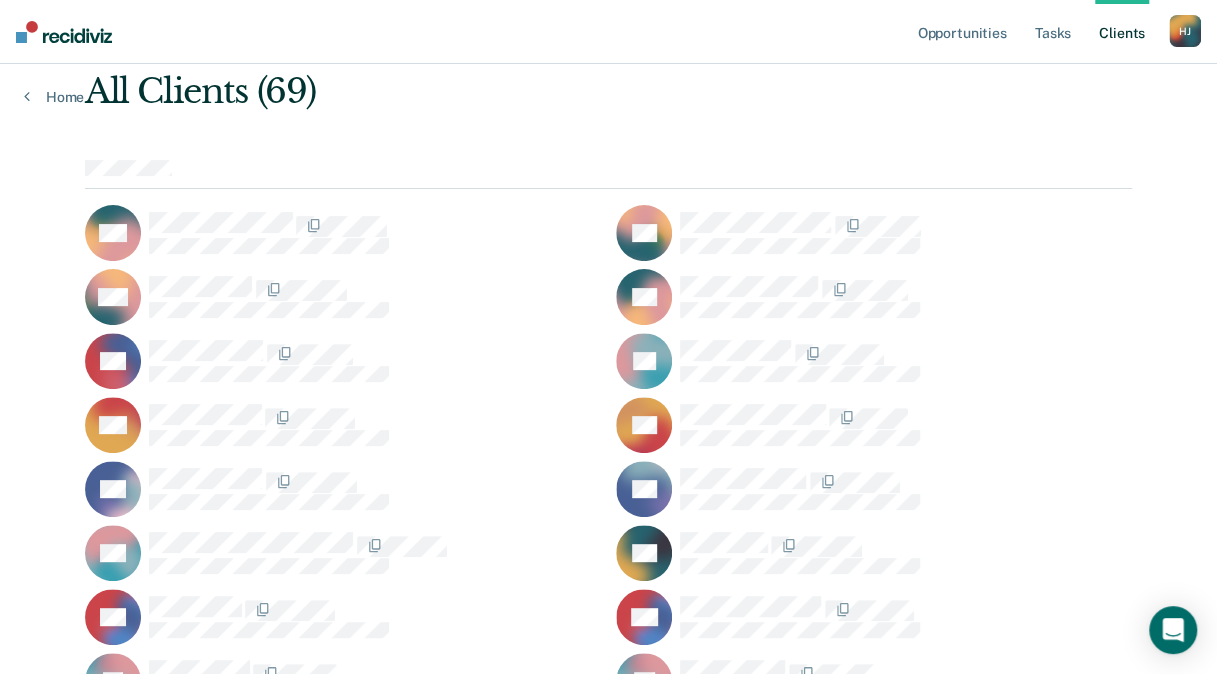 scroll, scrollTop: 0, scrollLeft: 0, axis: both 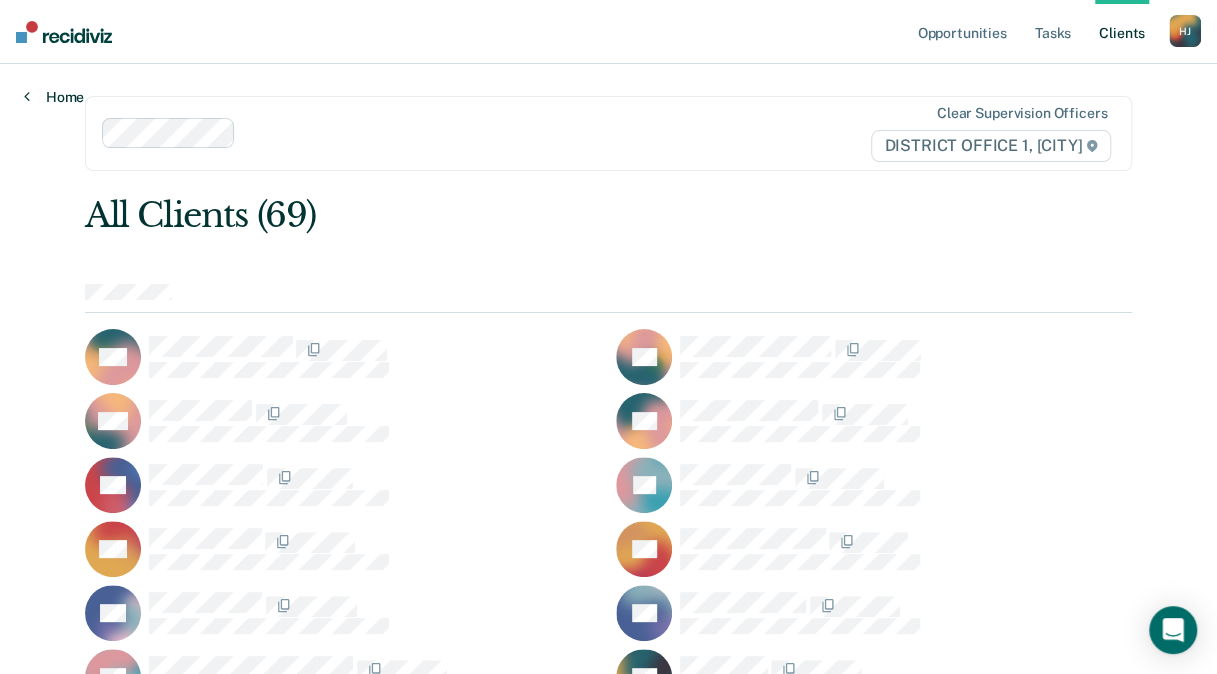 click on "Home" at bounding box center (54, 97) 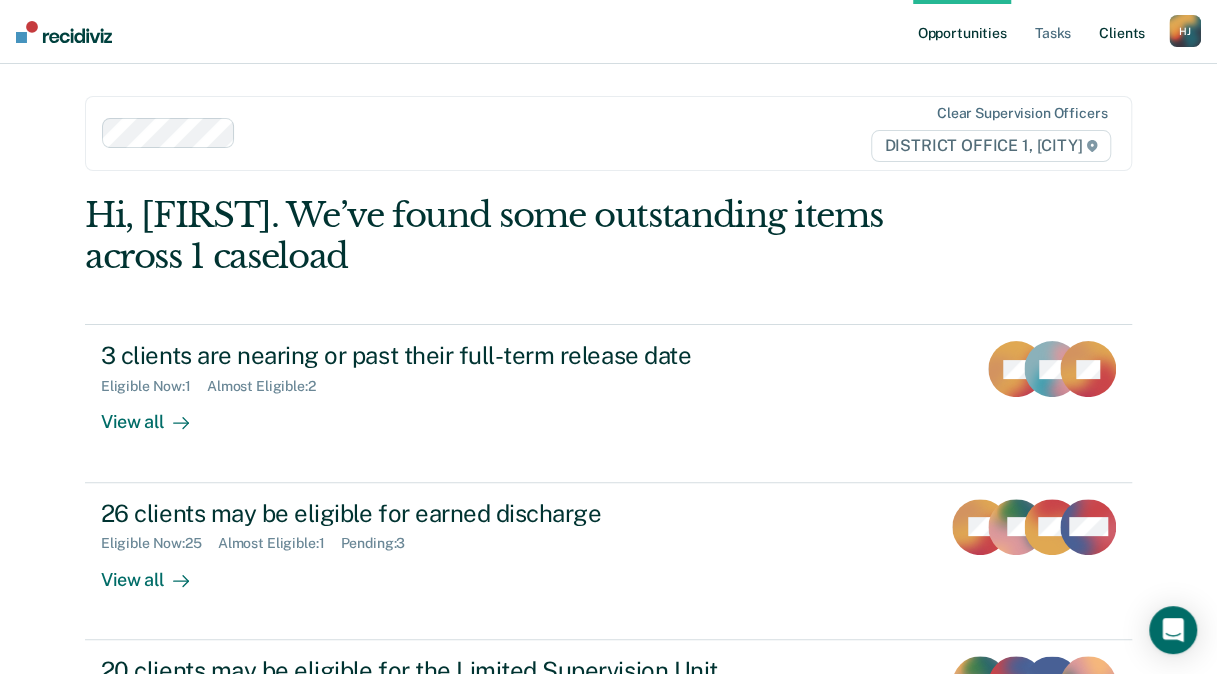 click on "Client s" at bounding box center [1122, 32] 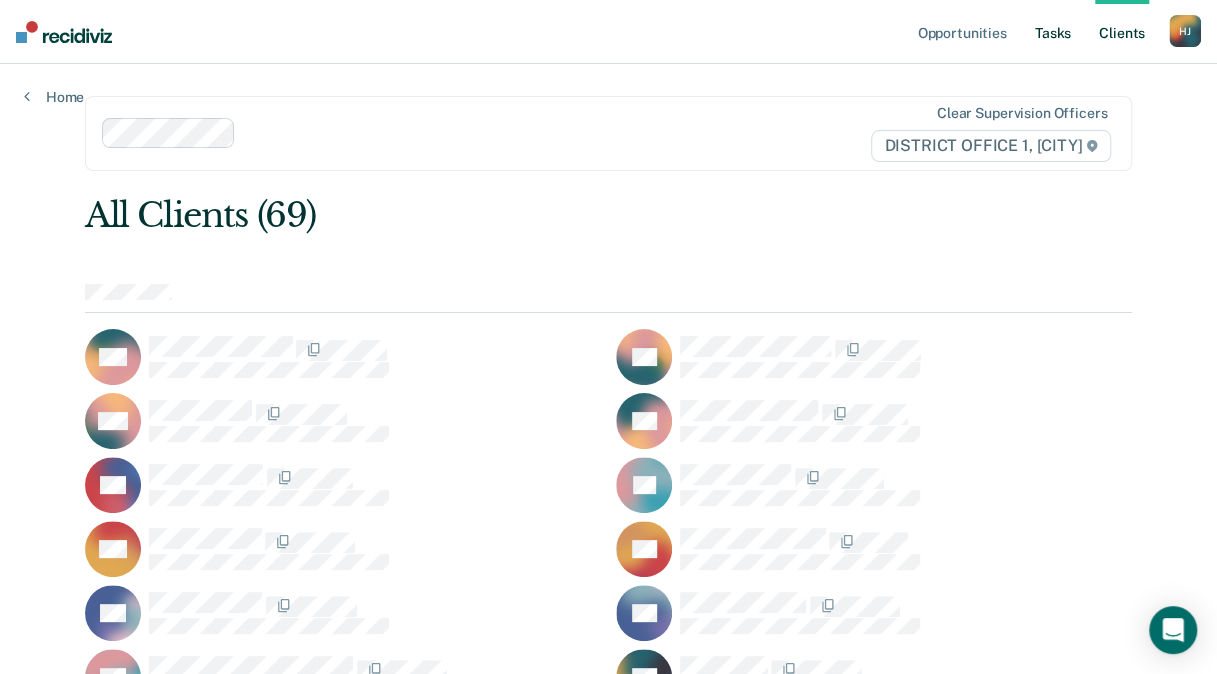 click on "Tasks" at bounding box center [1053, 32] 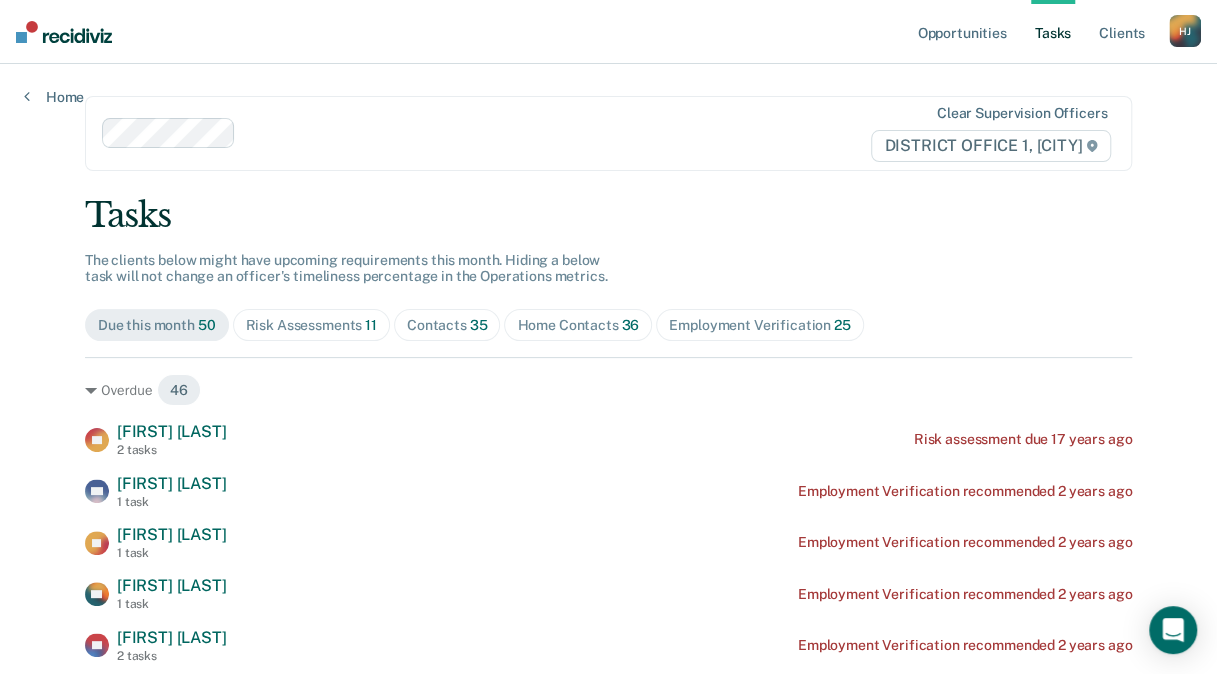 click on "Home Contacts   36" at bounding box center (311, 325) 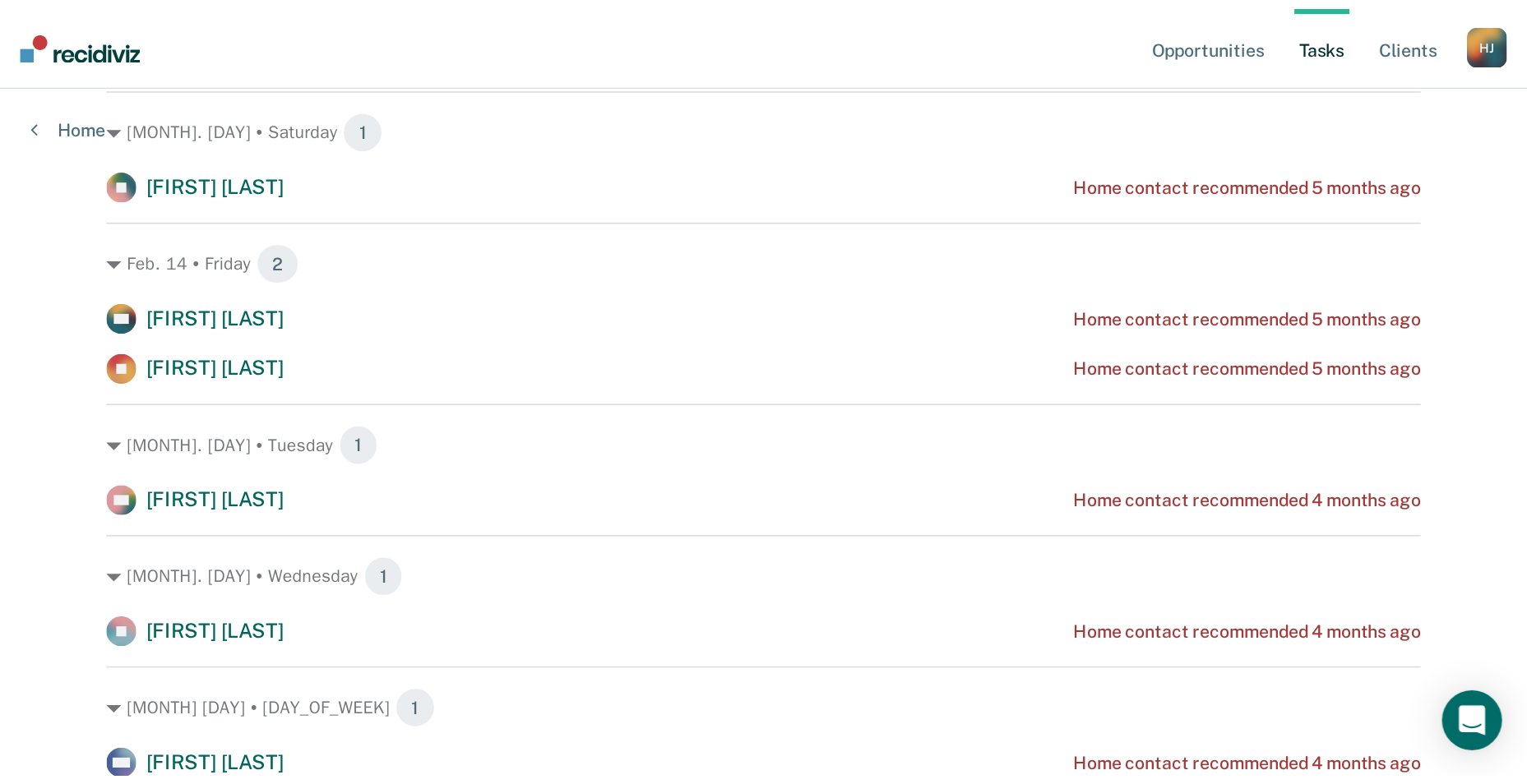 scroll, scrollTop: 0, scrollLeft: 0, axis: both 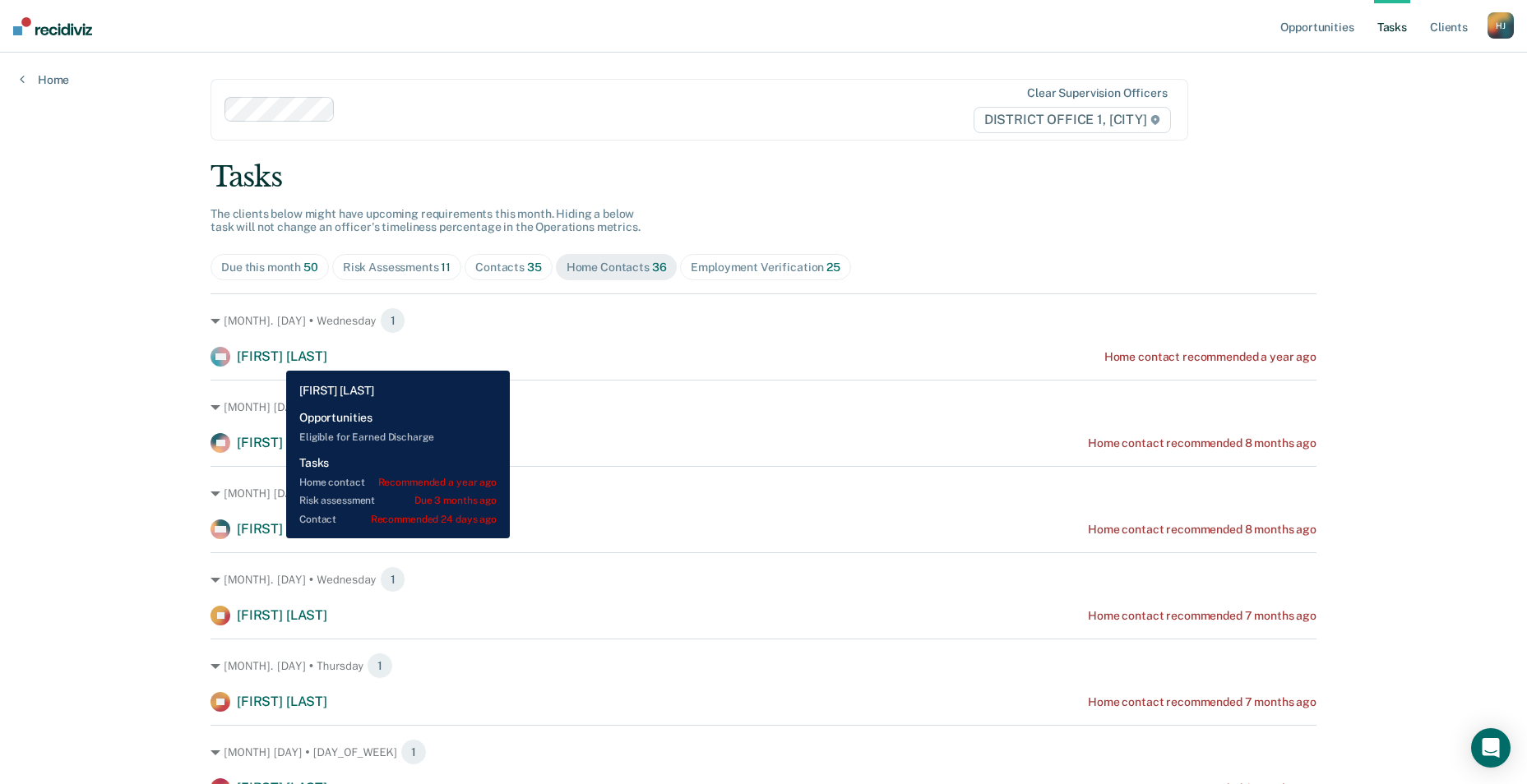 click on "[FIRST] [LAST]" at bounding box center (282, 356) 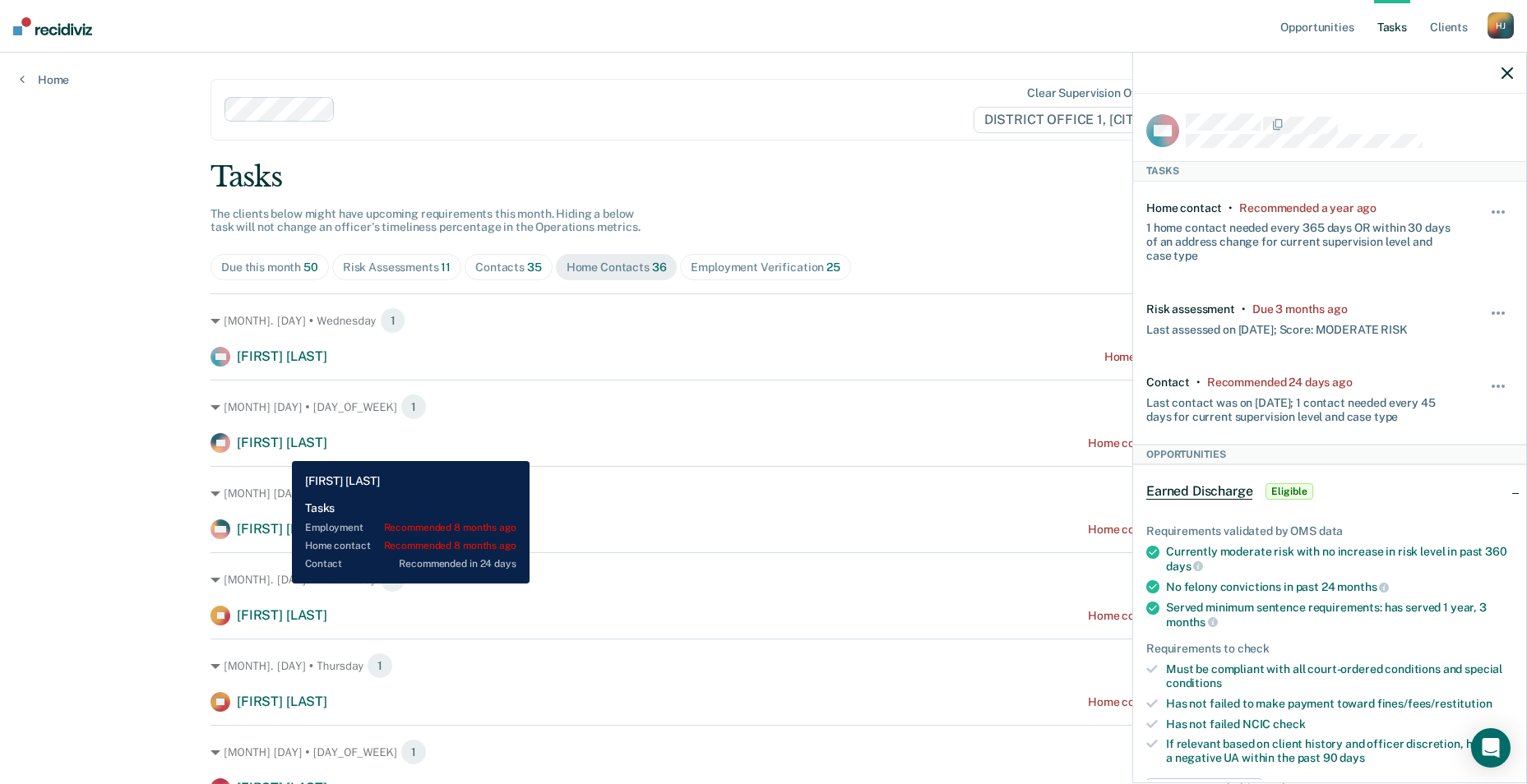 click on "[FIRST] [LAST]" at bounding box center [282, 442] 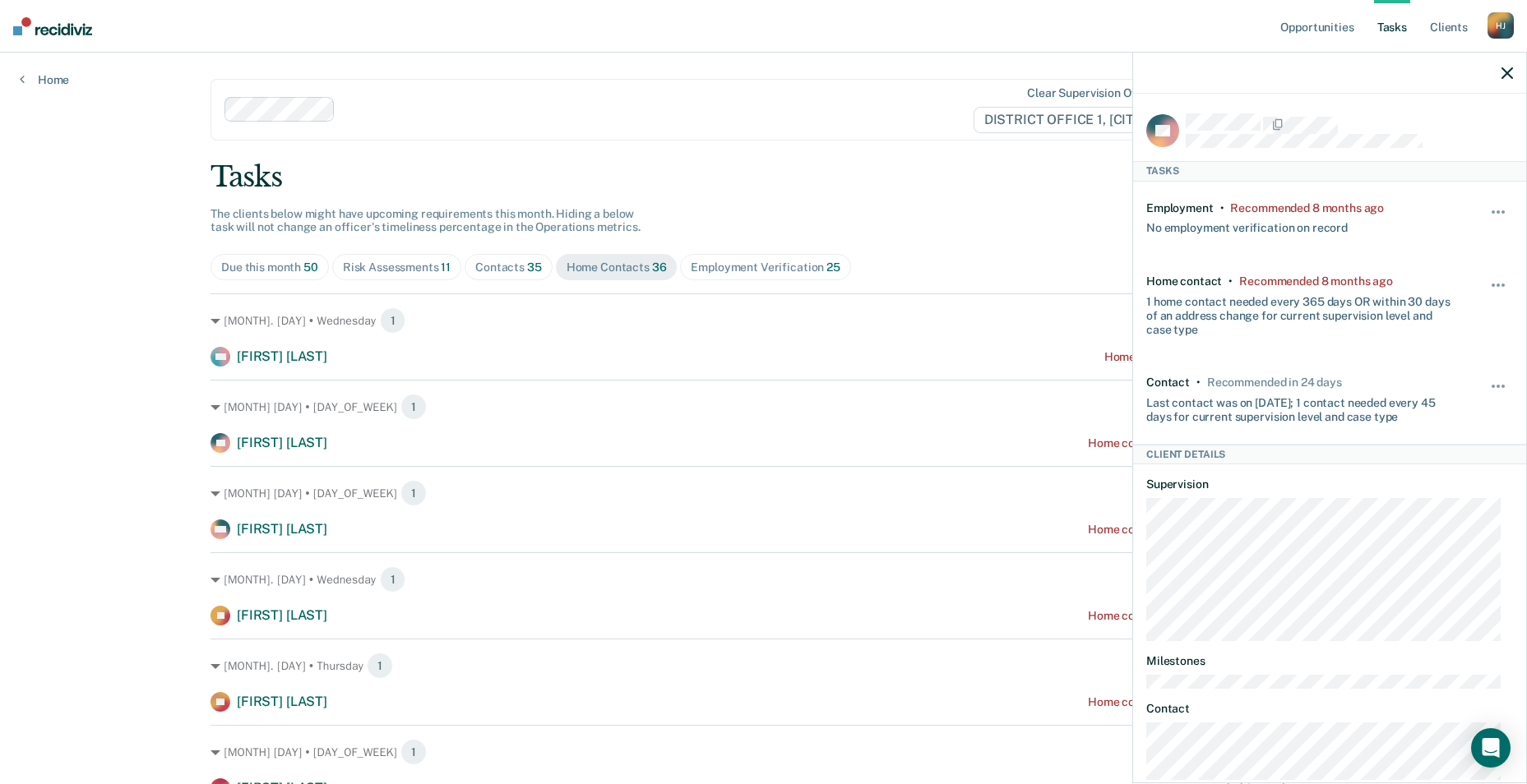 scroll, scrollTop: 82, scrollLeft: 0, axis: vertical 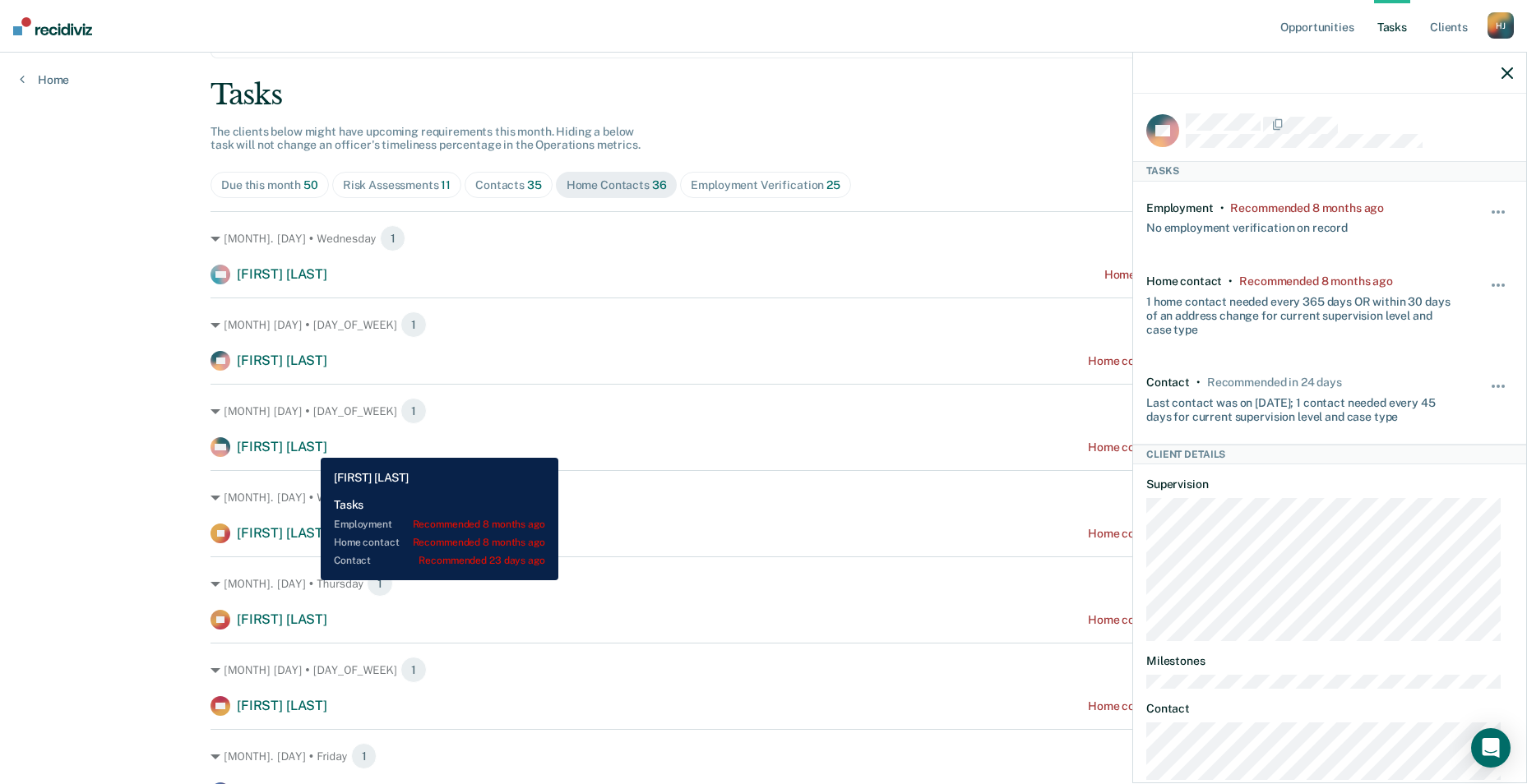 click on "[FIRST] [LAST]" at bounding box center [282, 446] 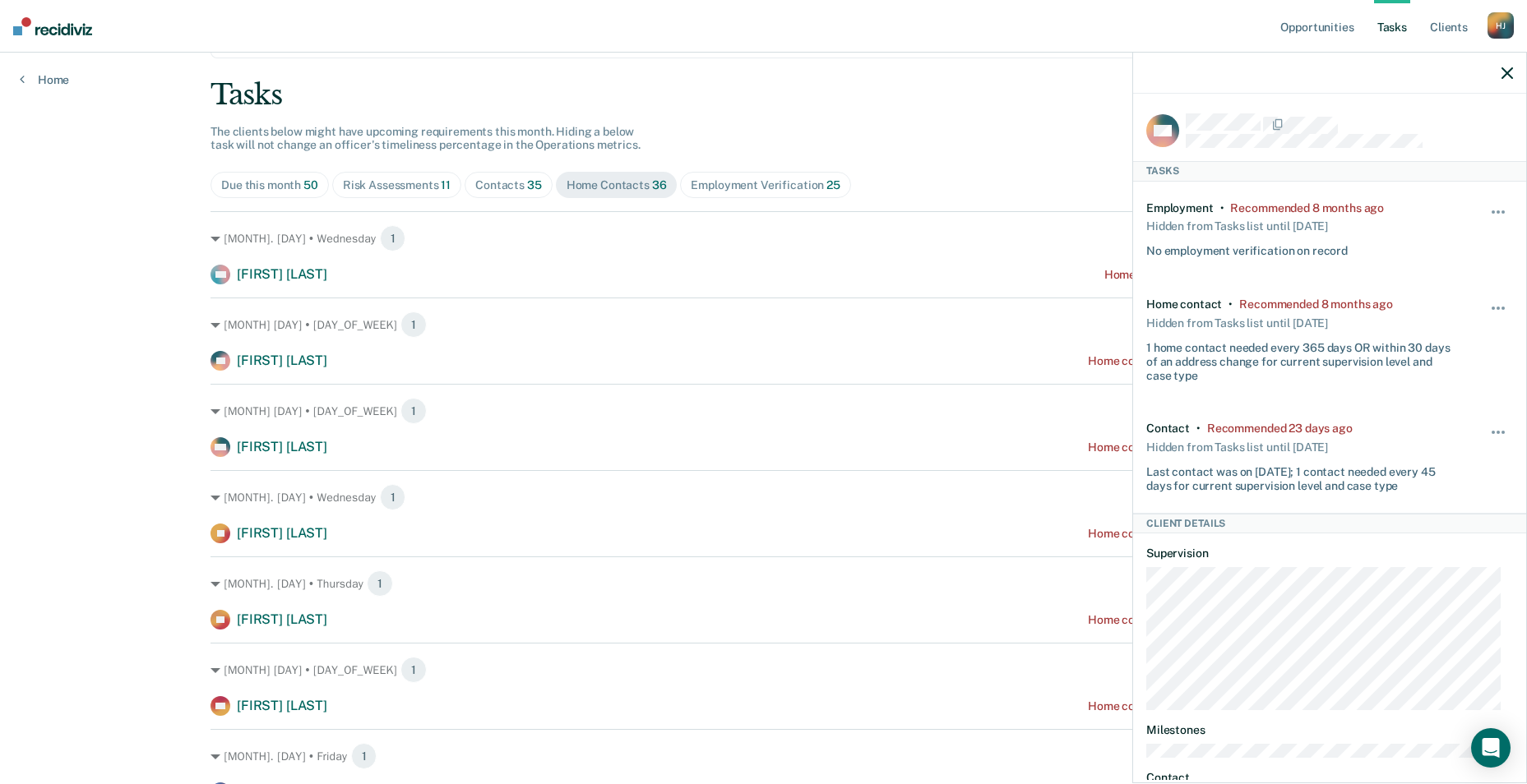 scroll, scrollTop: 164, scrollLeft: 0, axis: vertical 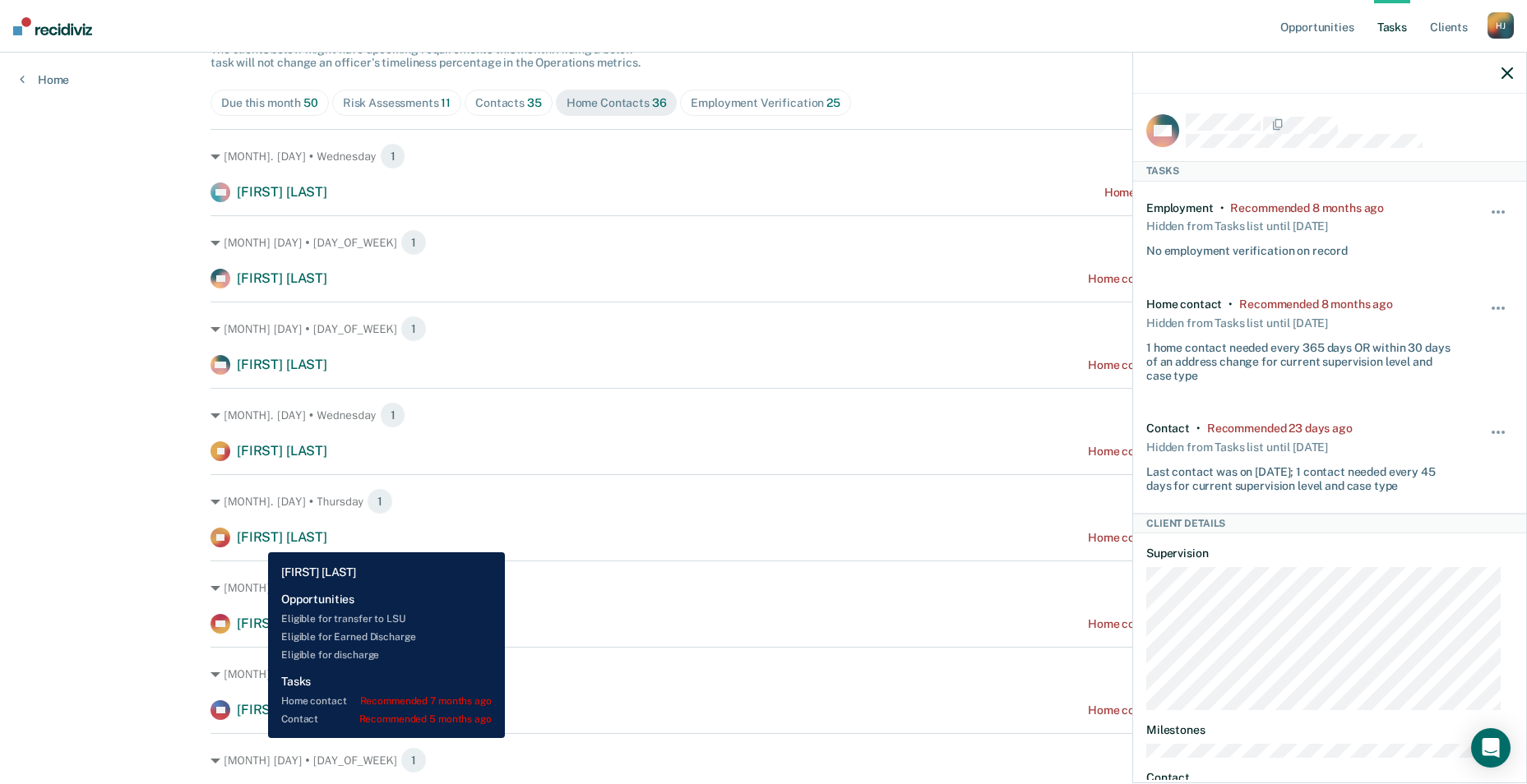 click on "[FIRST] [LAST]" at bounding box center (282, 537) 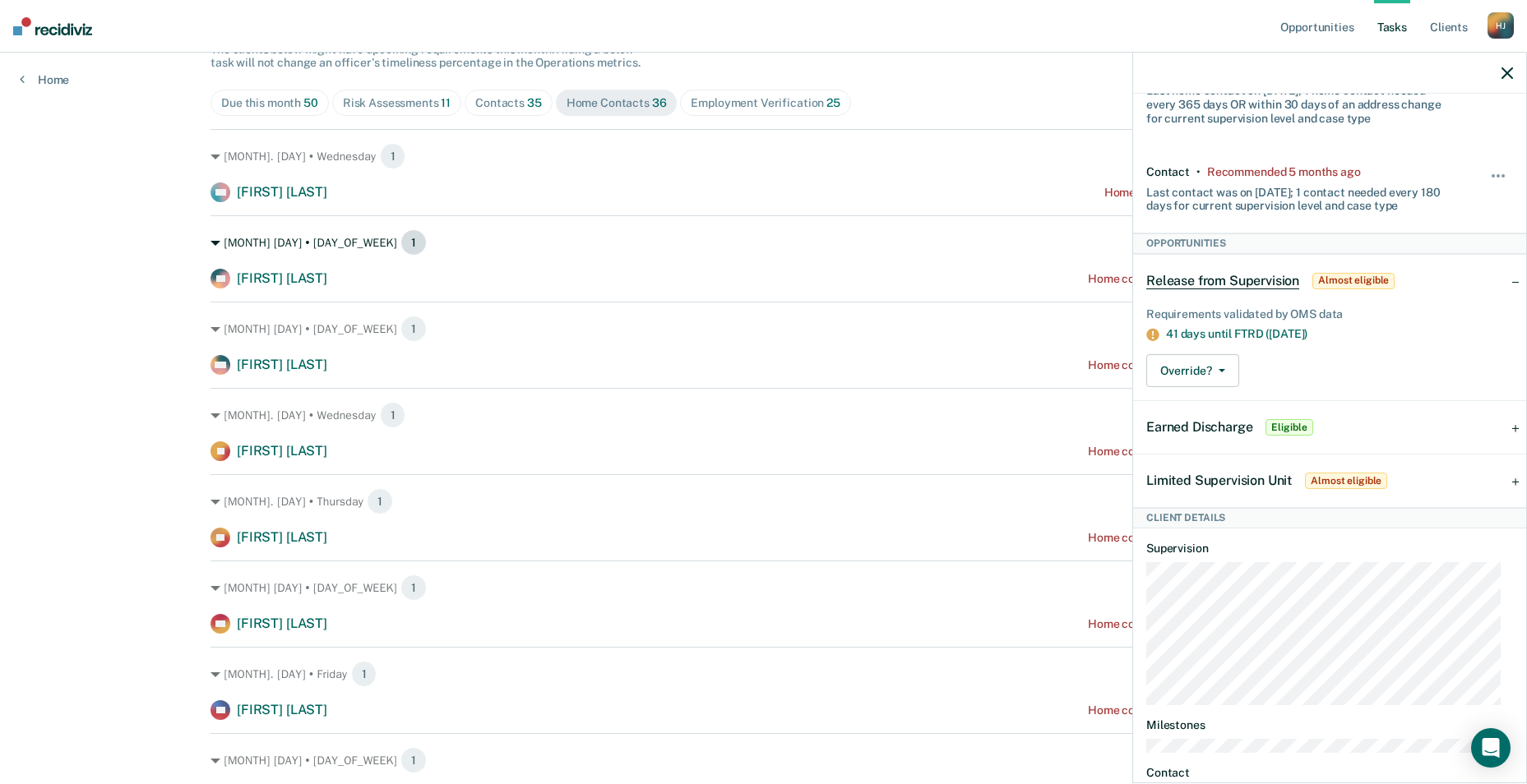 scroll, scrollTop: 0, scrollLeft: 0, axis: both 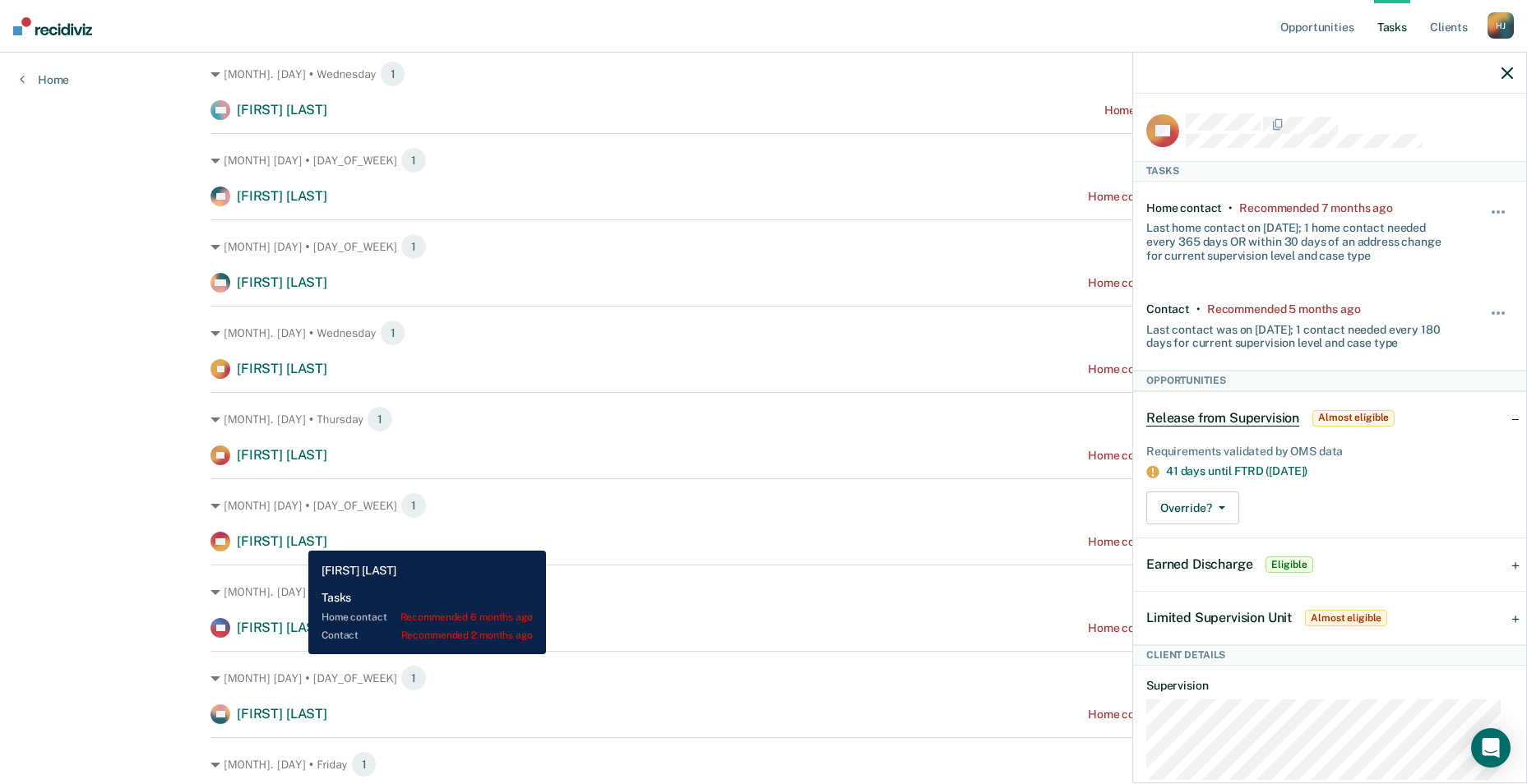 click on "[FIRST] [LAST]" at bounding box center [282, 541] 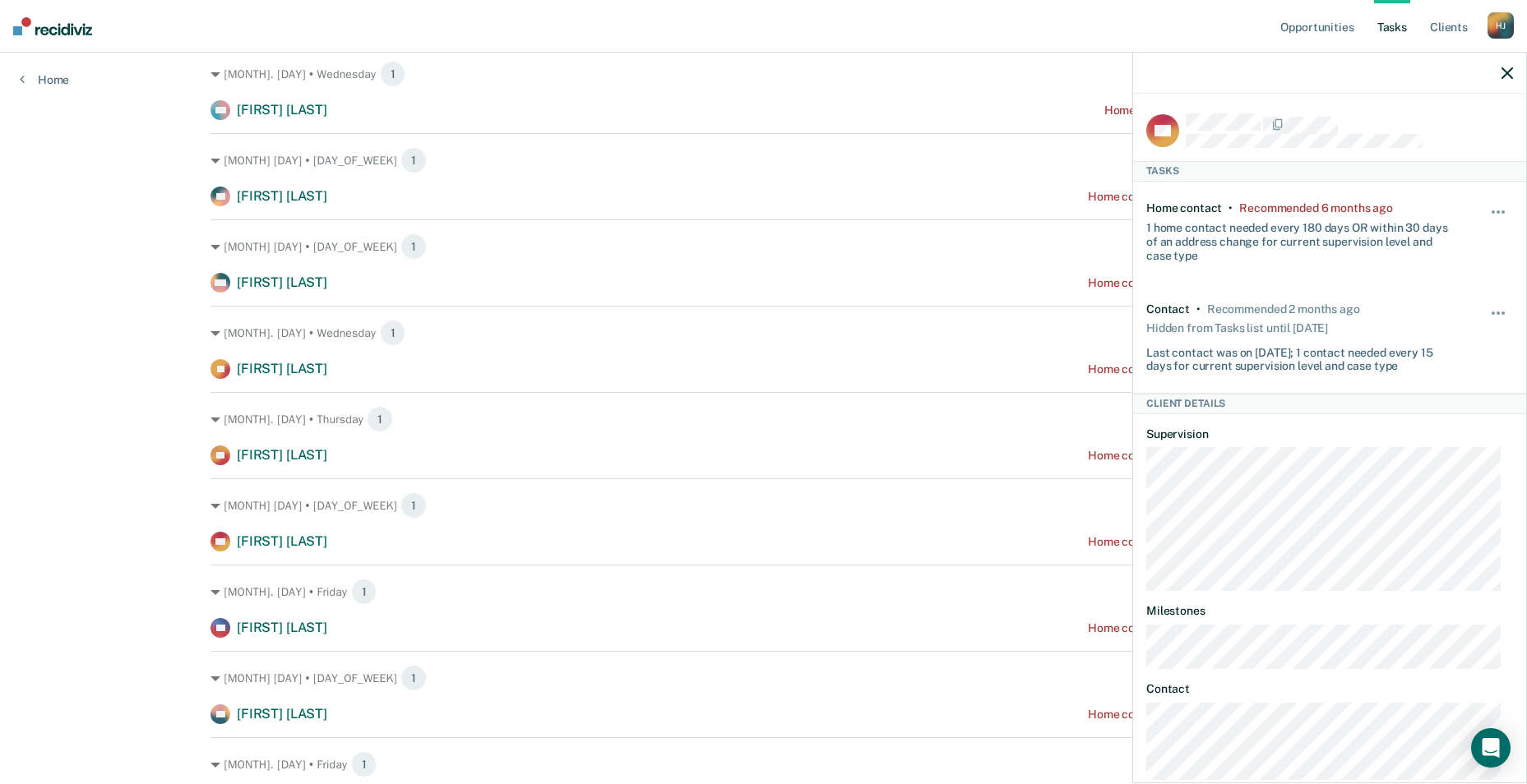 scroll, scrollTop: 59, scrollLeft: 0, axis: vertical 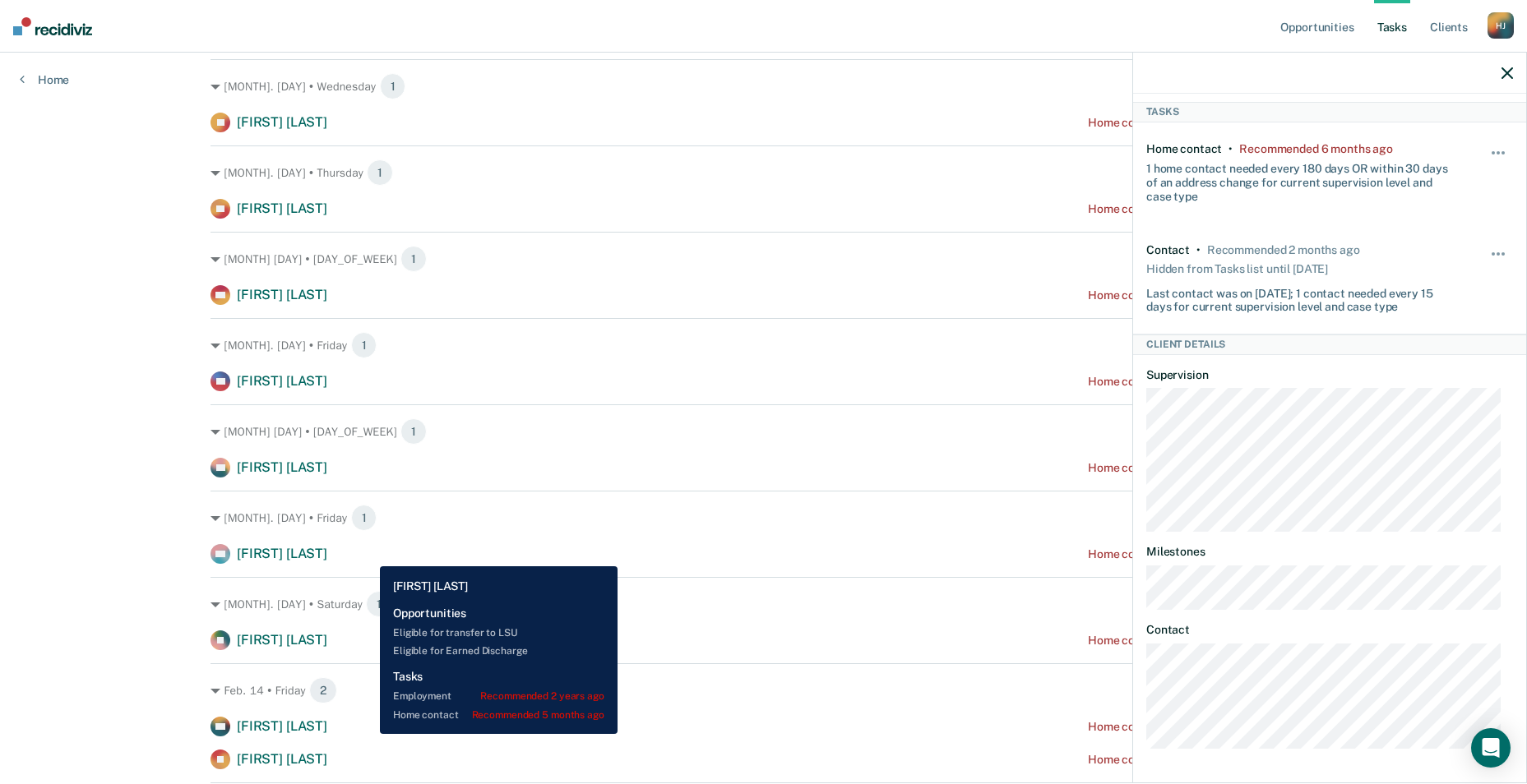 click on "[FIRST] [LAST]" at bounding box center (282, 553) 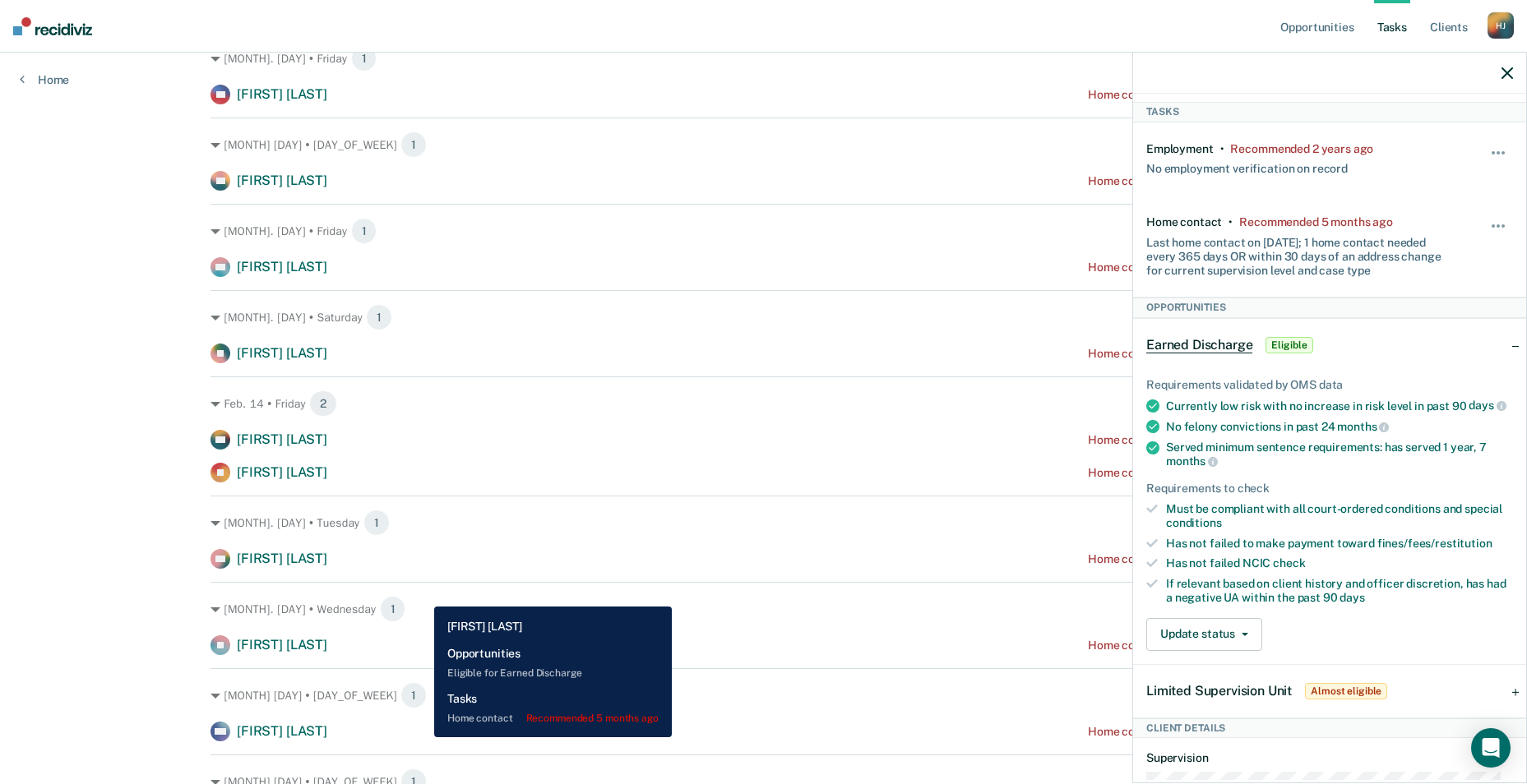 scroll, scrollTop: 822, scrollLeft: 0, axis: vertical 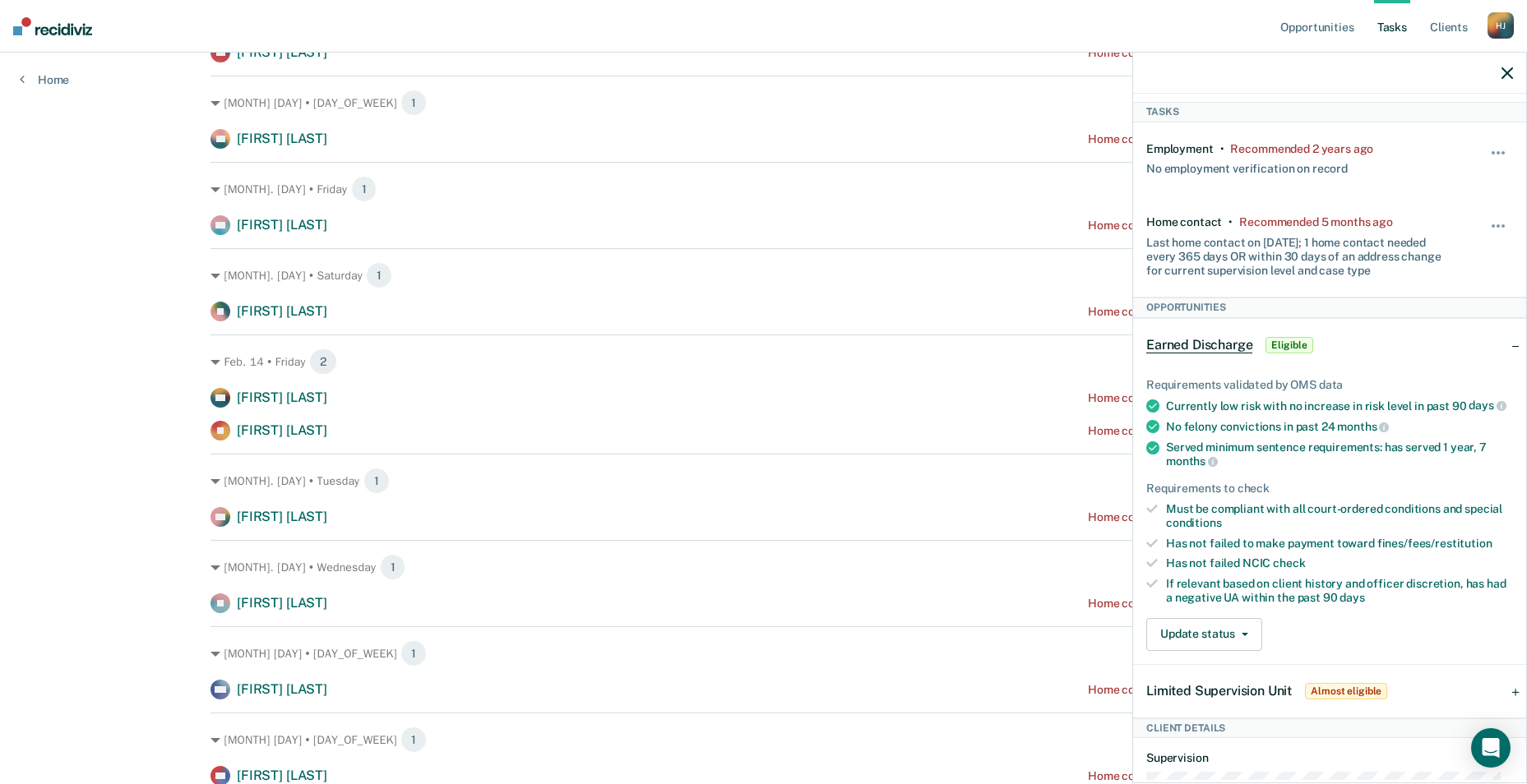 click at bounding box center (1330, 73) 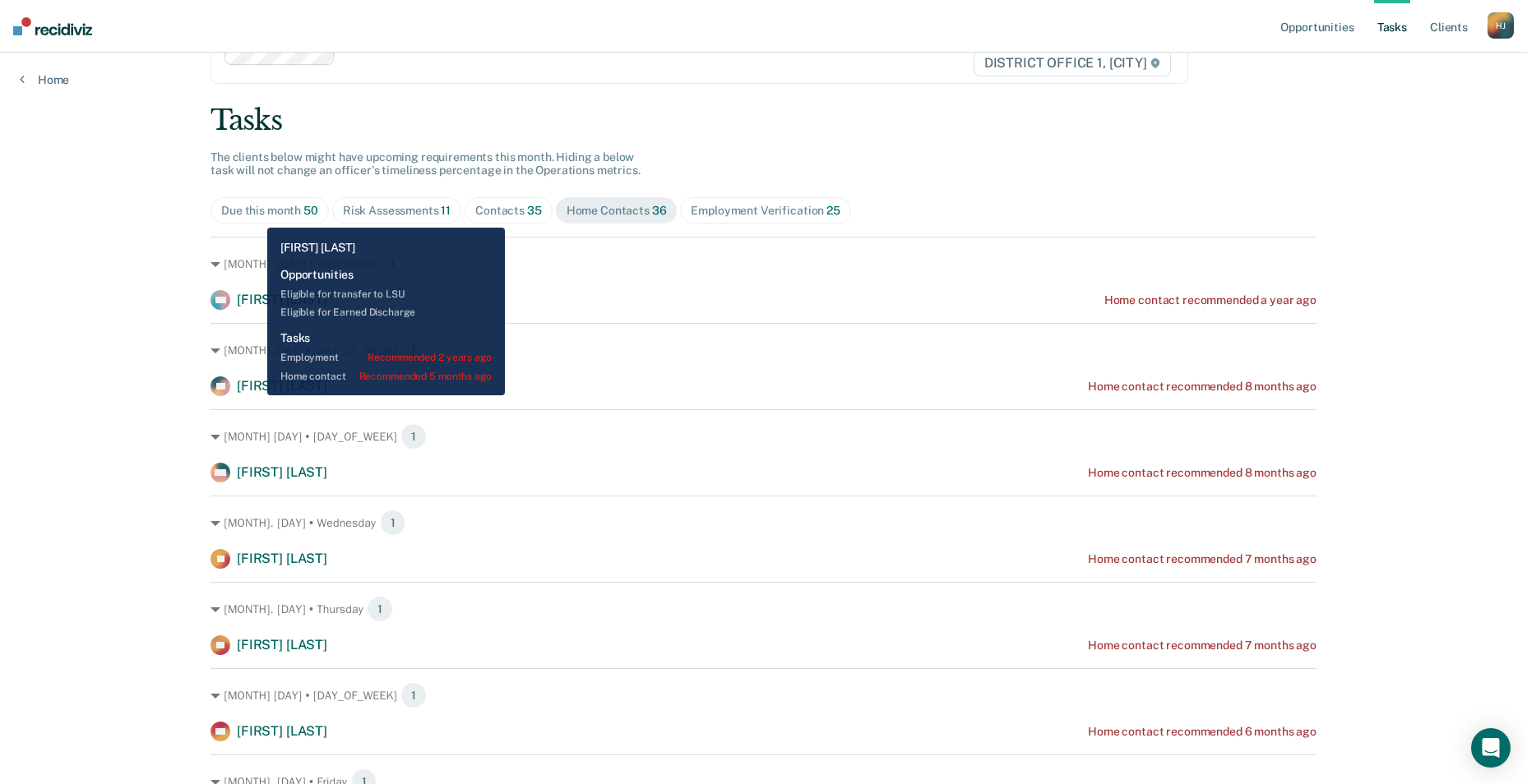 scroll, scrollTop: 0, scrollLeft: 0, axis: both 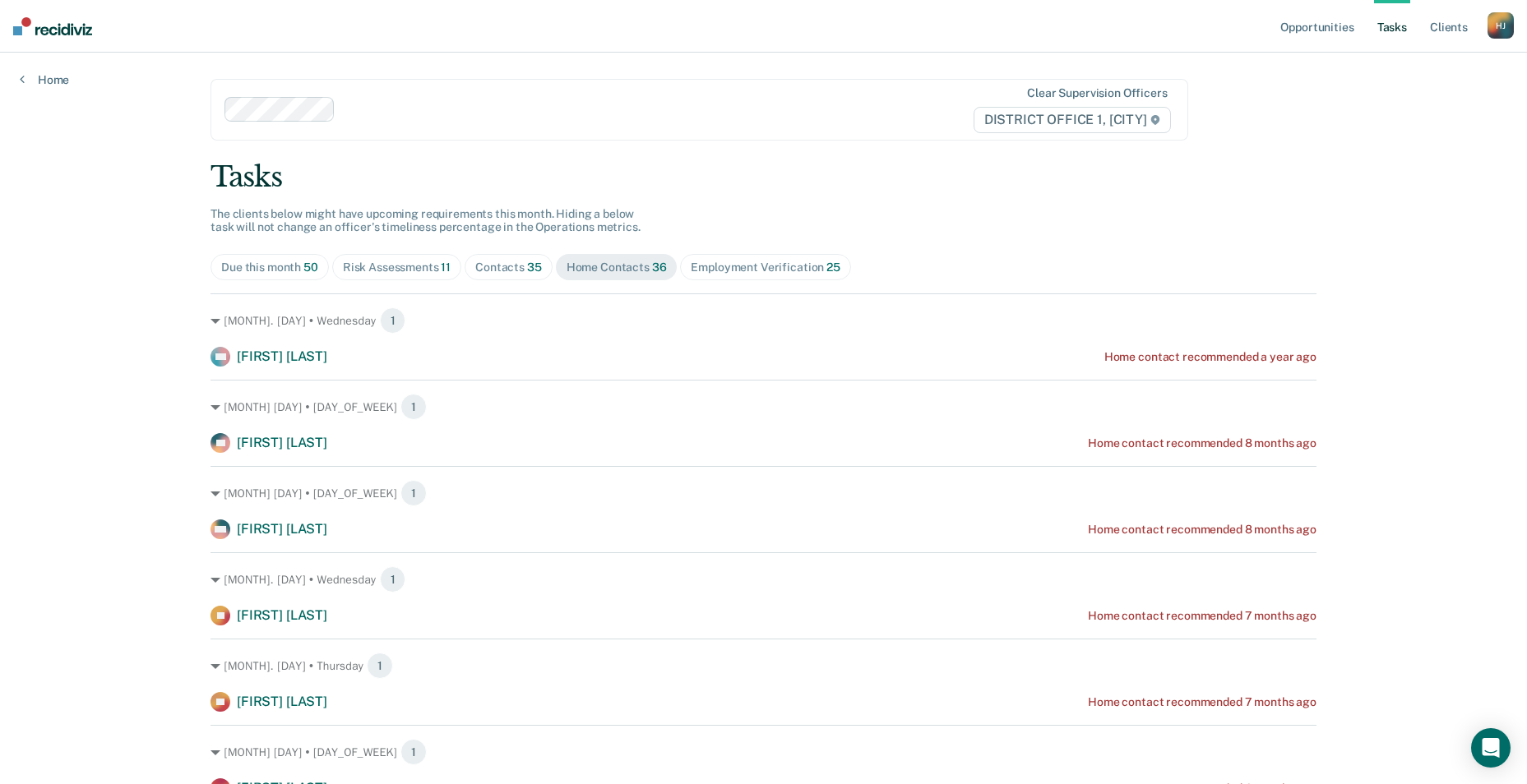 click on "Due this month   50" at bounding box center (270, 267) 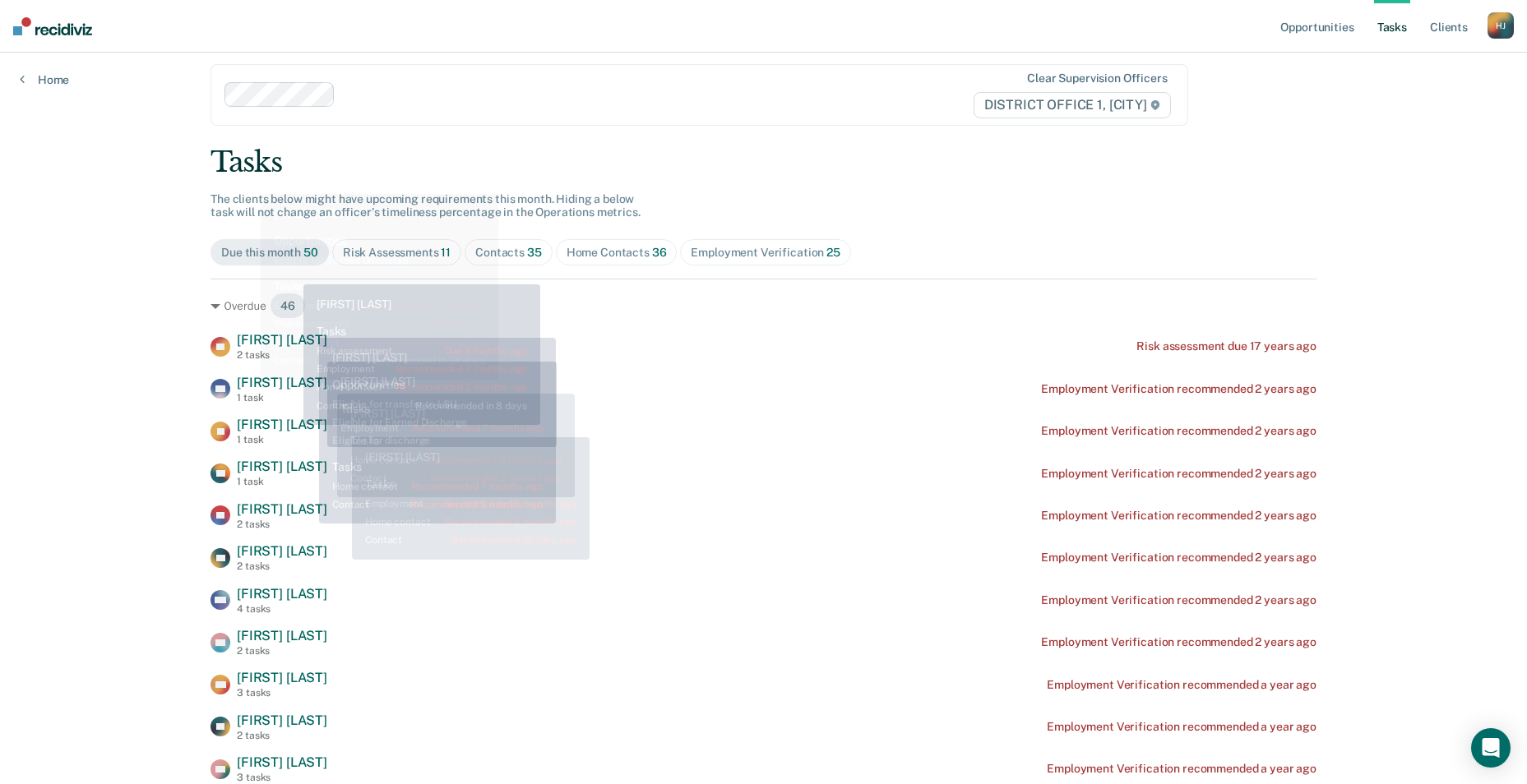 scroll, scrollTop: 0, scrollLeft: 0, axis: both 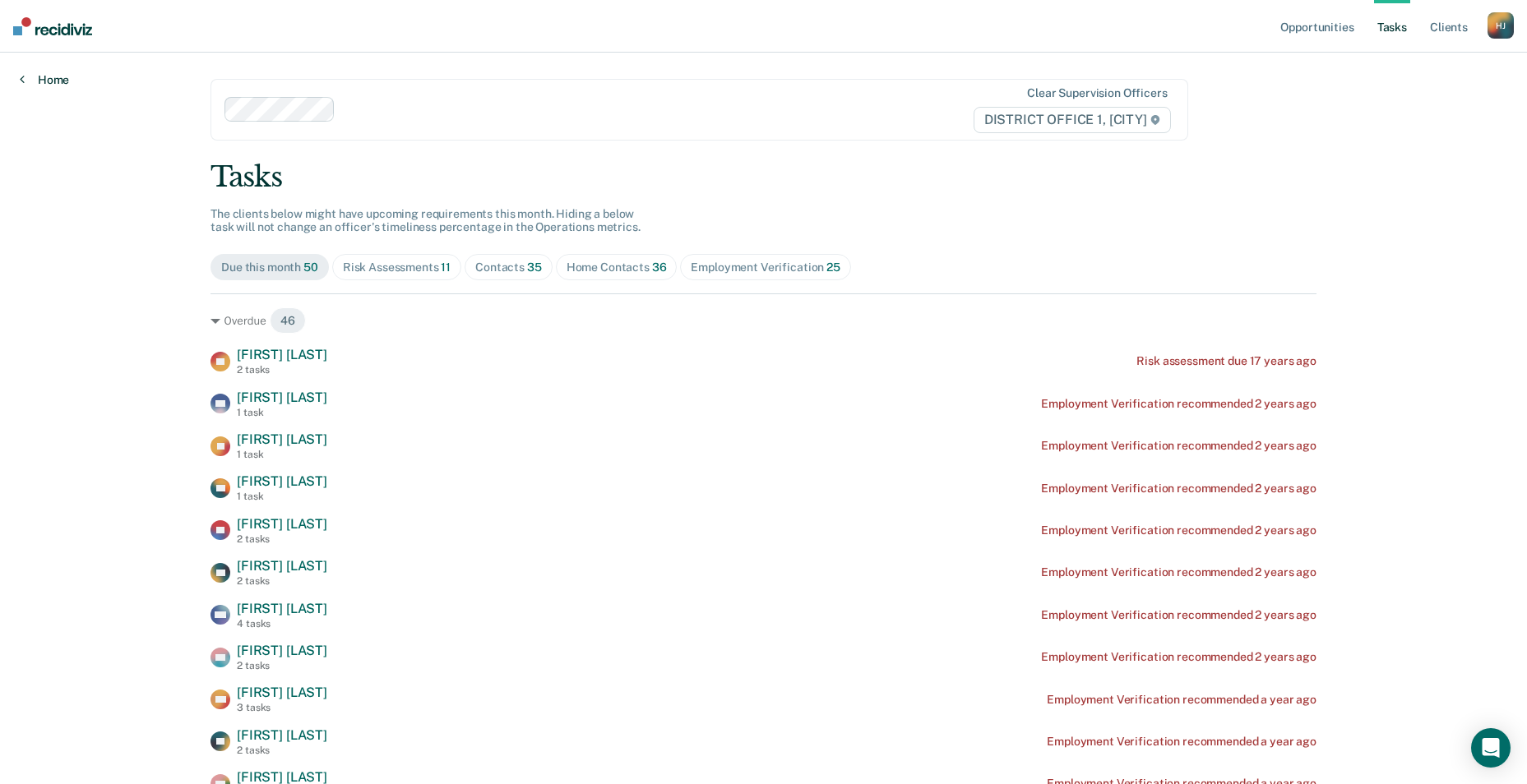 click on "Home" at bounding box center [44, 80] 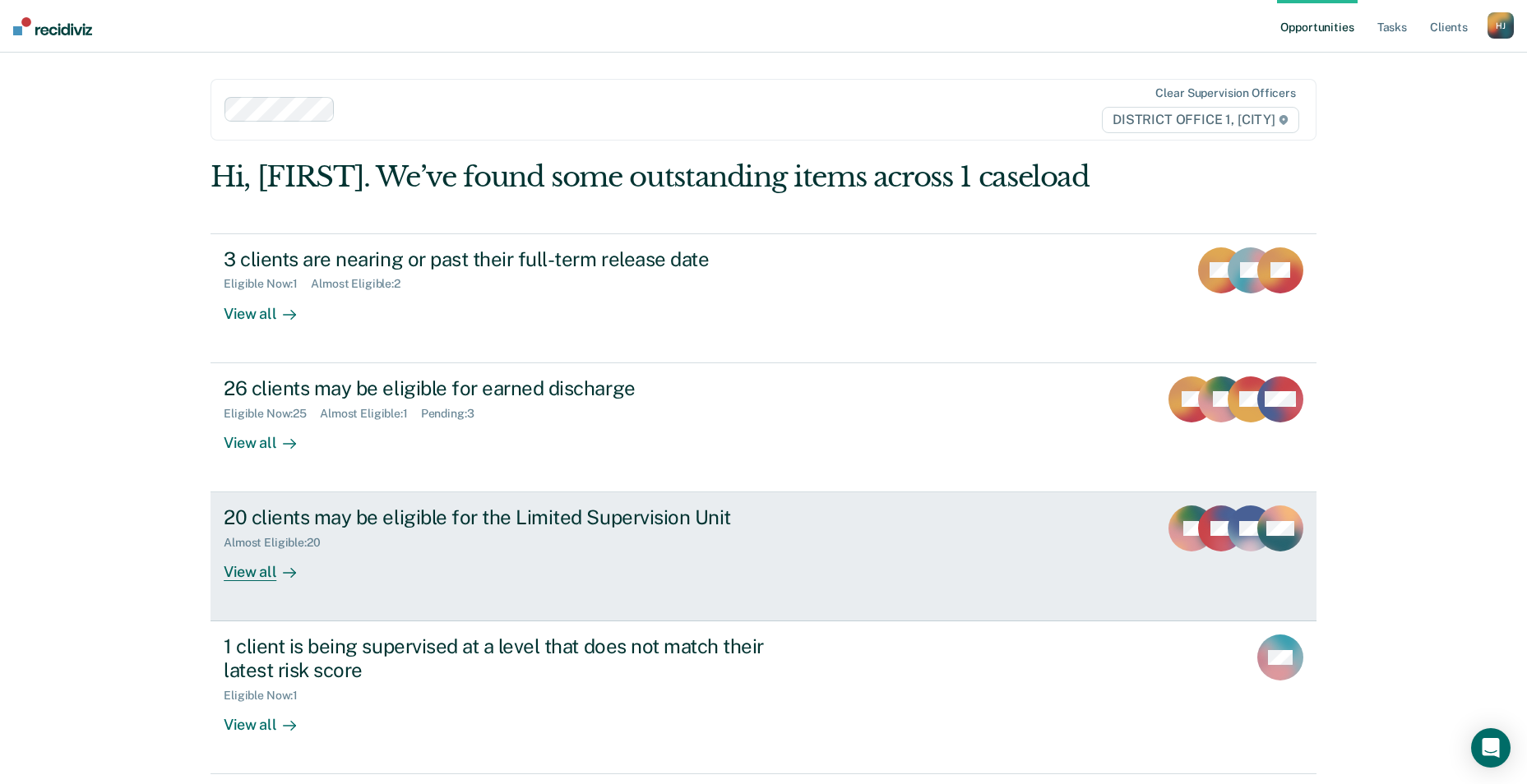 click on "20 clients may be eligible for the Limited Supervision Unit Almost Eligible :  20 View all" at bounding box center [532, 543] 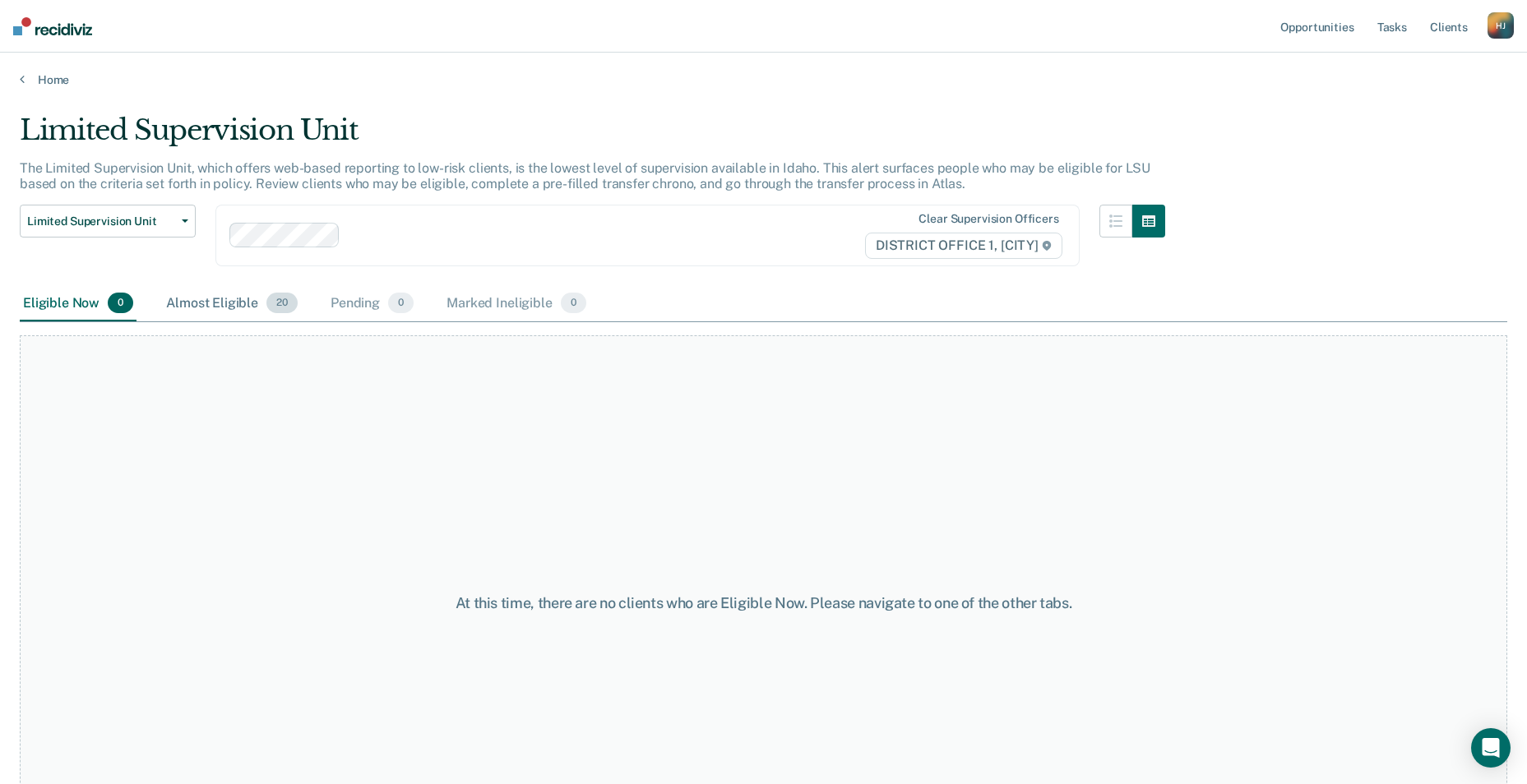 click on "Almost Eligible 20" at bounding box center [232, 304] 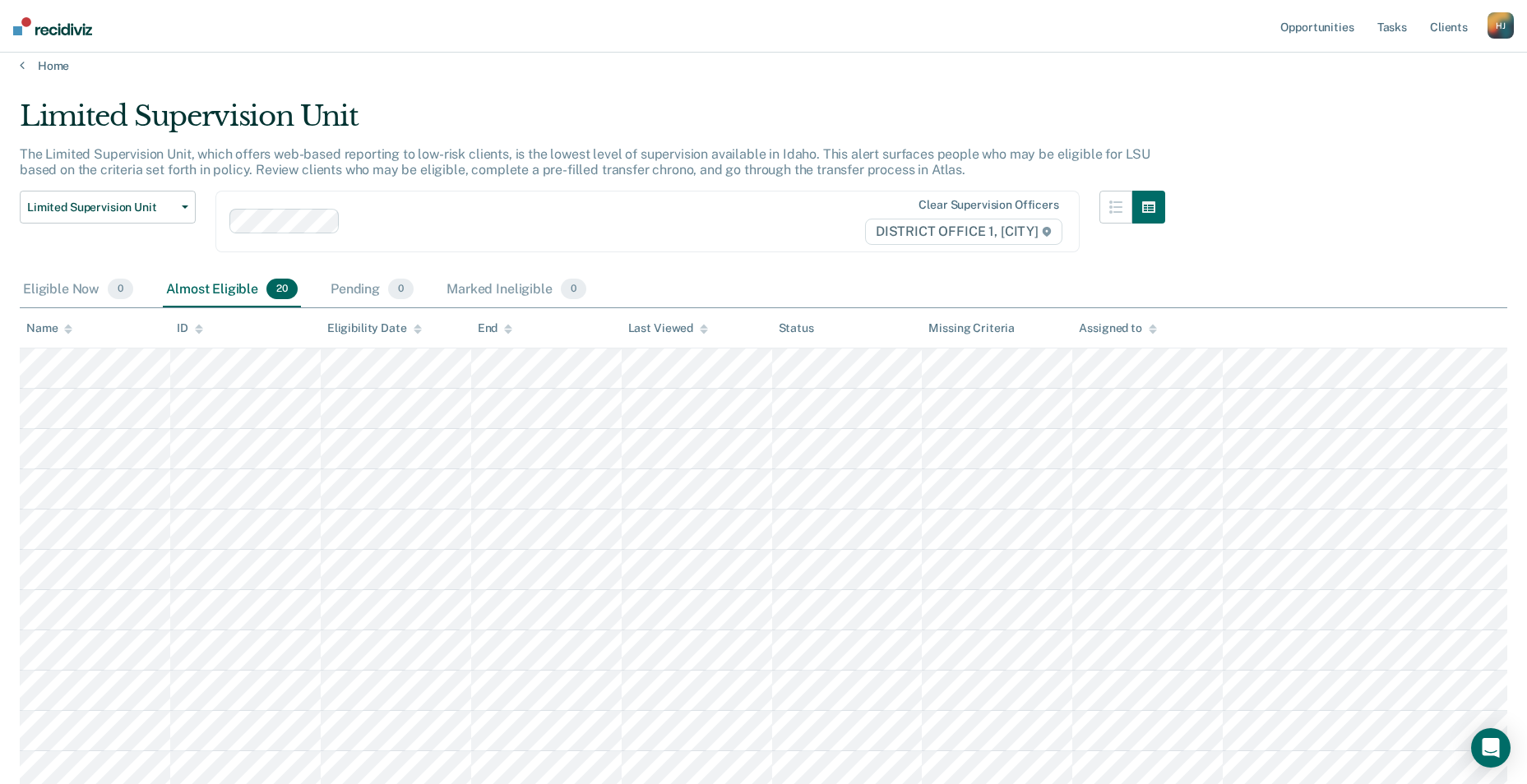 scroll, scrollTop: 0, scrollLeft: 0, axis: both 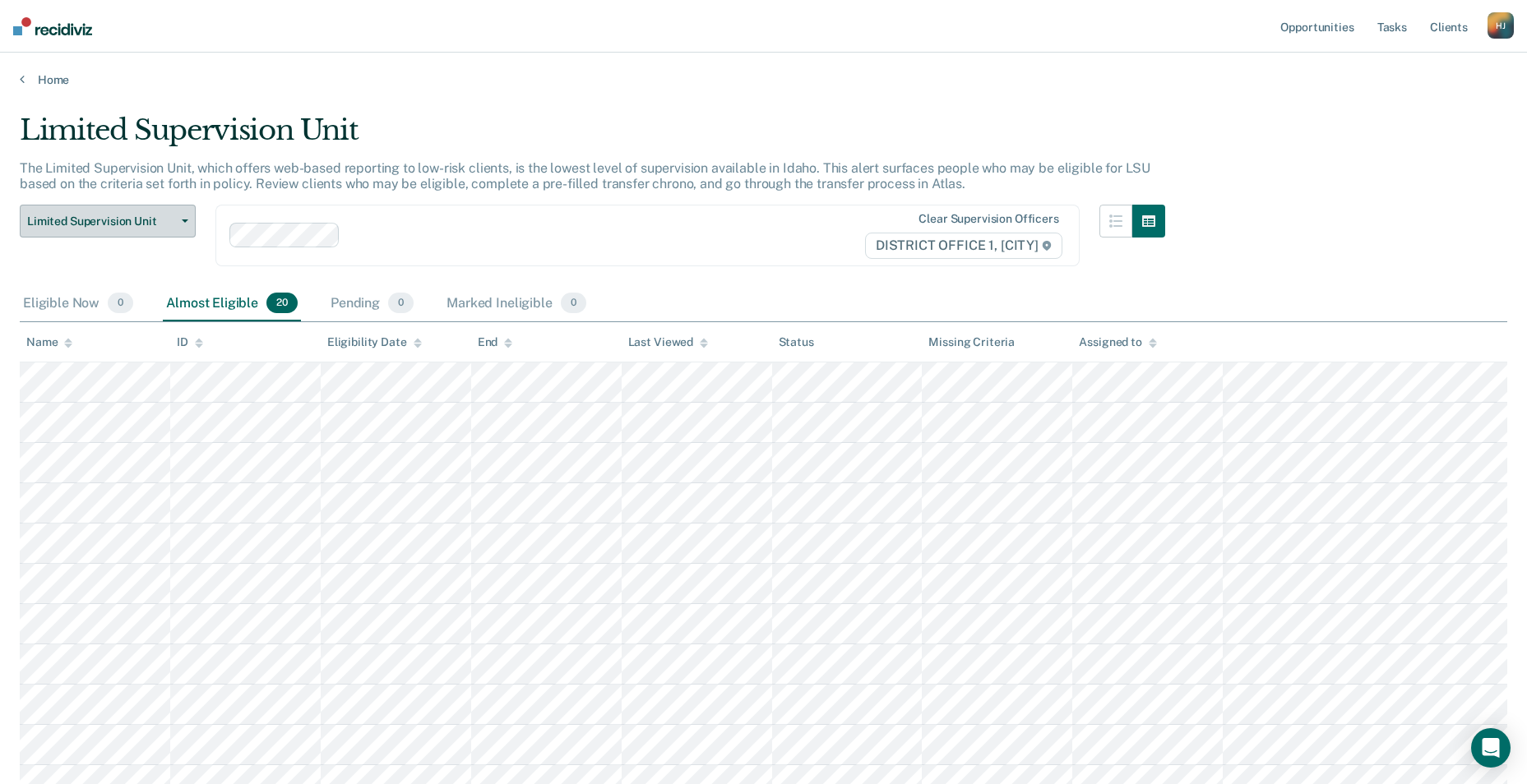 click on "Limited Supervision Unit" at bounding box center (101, 221) 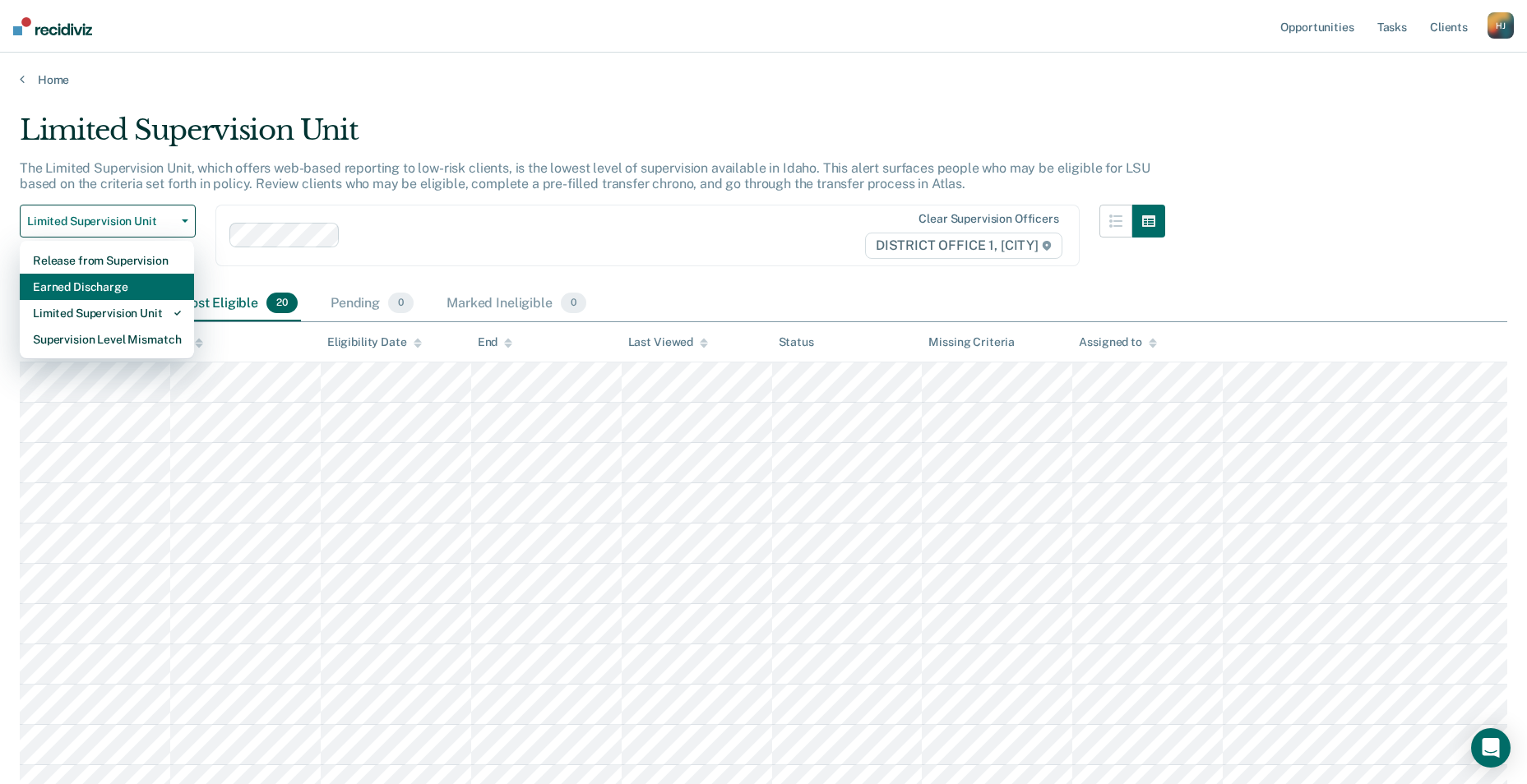 click on "Earned Discharge" at bounding box center [107, 261] 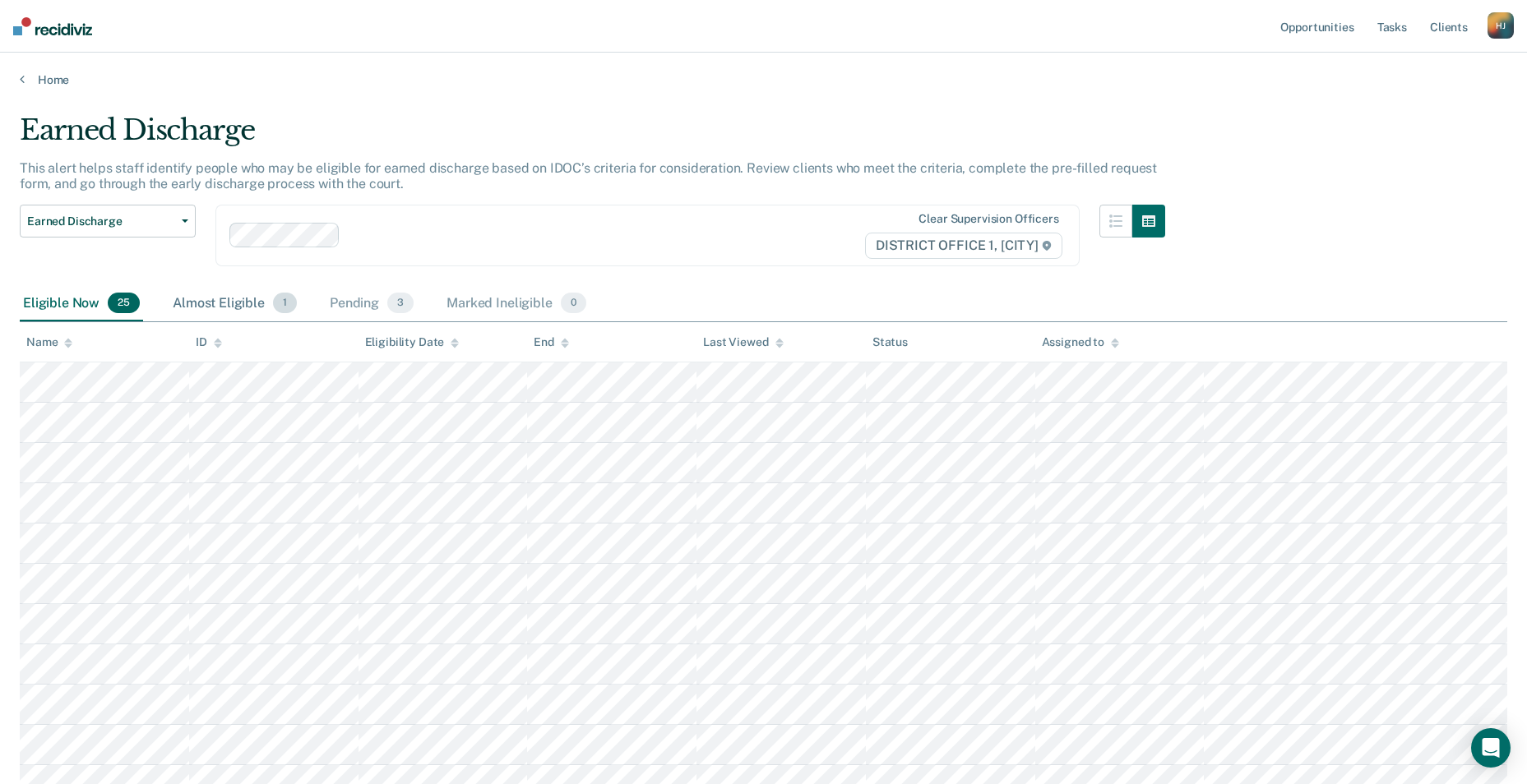 click on "Almost Eligible 1" at bounding box center [234, 304] 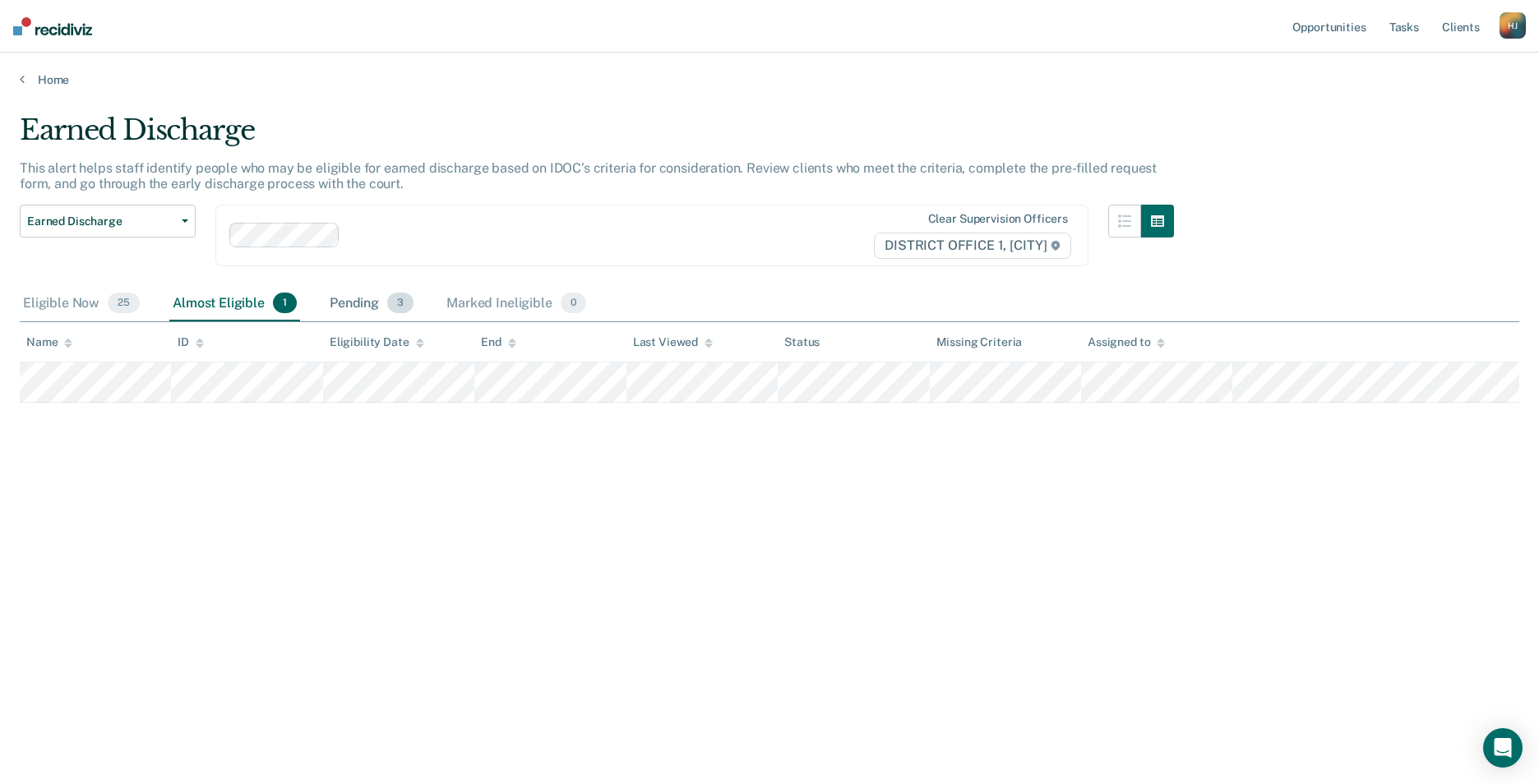 click on "3" at bounding box center (123, 303) 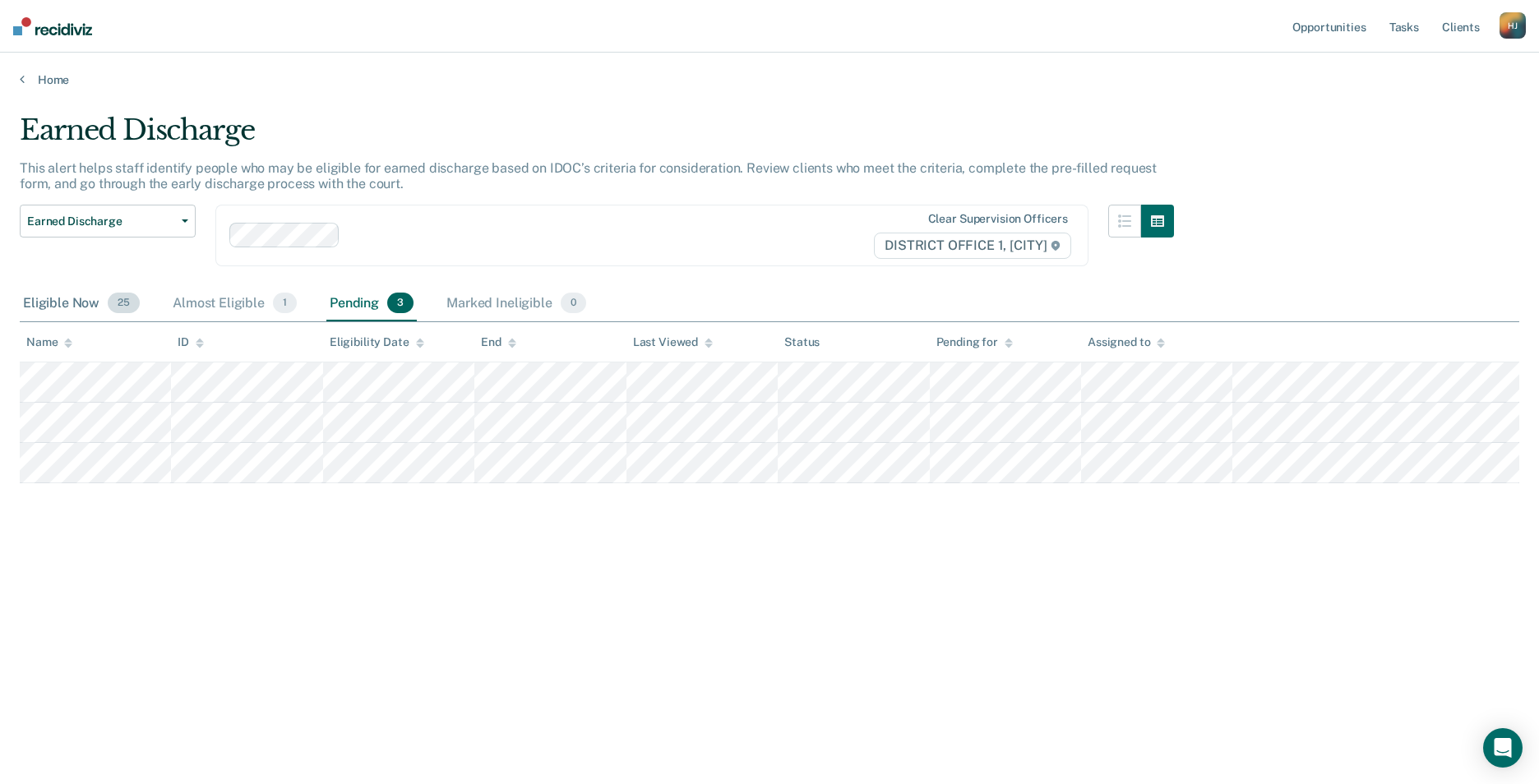 click on "Eligible Now 25" at bounding box center (81, 304) 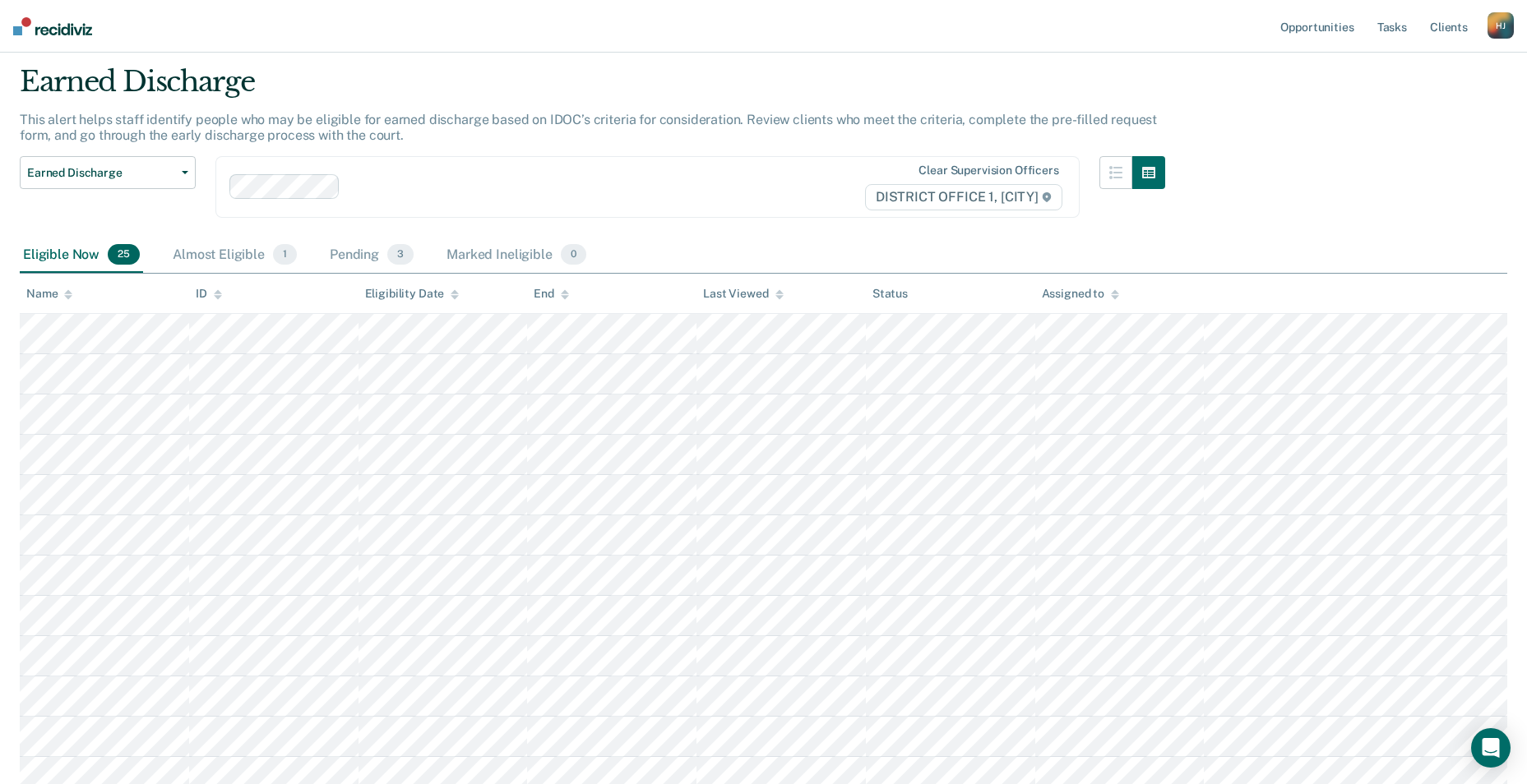 scroll, scrollTop: 0, scrollLeft: 0, axis: both 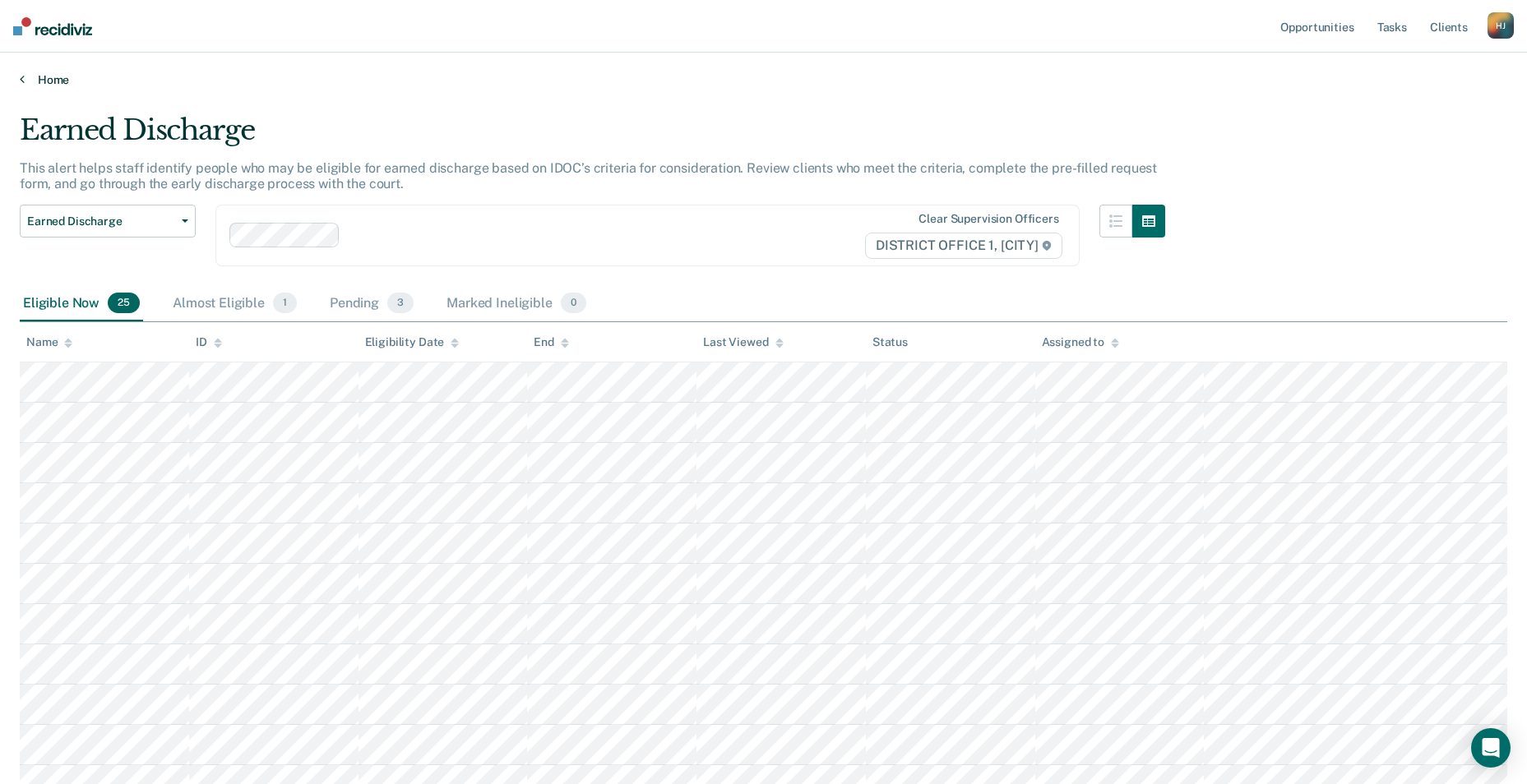 click on "Home" at bounding box center [763, 80] 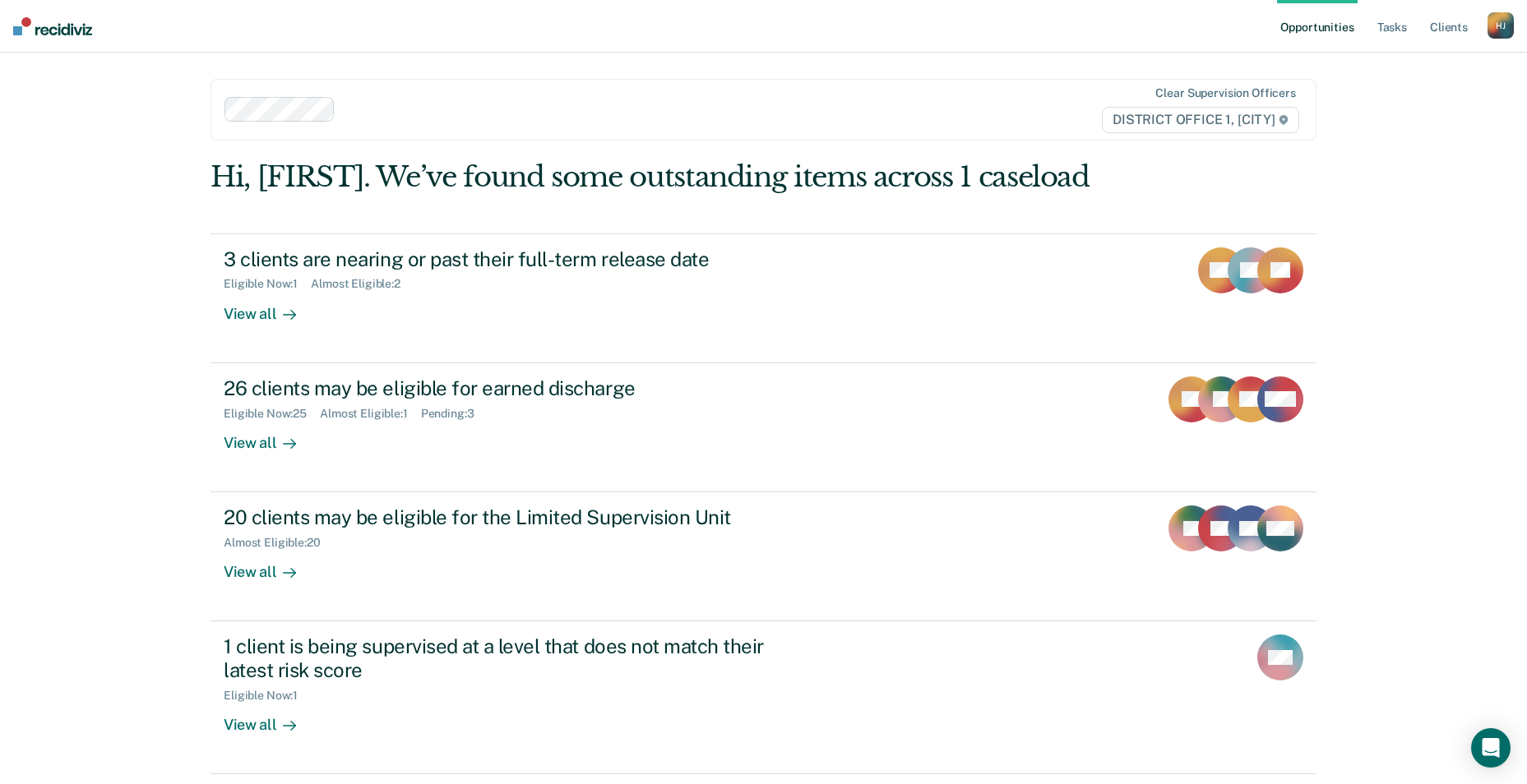 click at bounding box center [53, 26] 